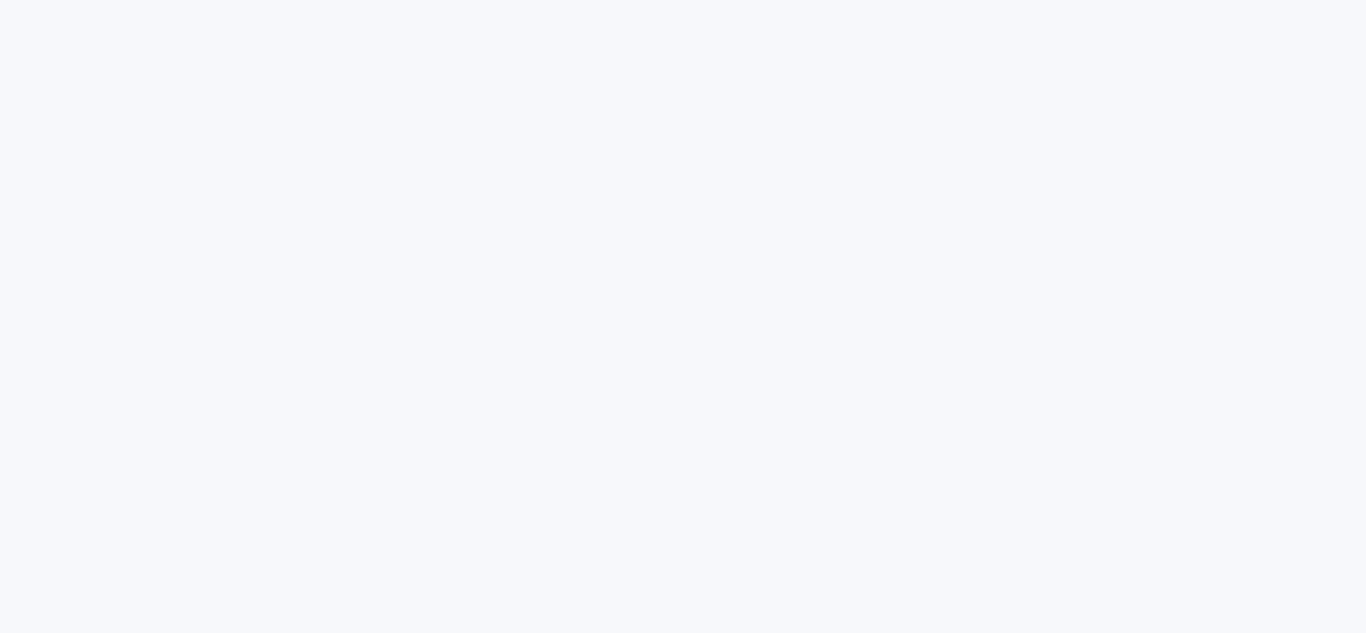 scroll, scrollTop: 0, scrollLeft: 0, axis: both 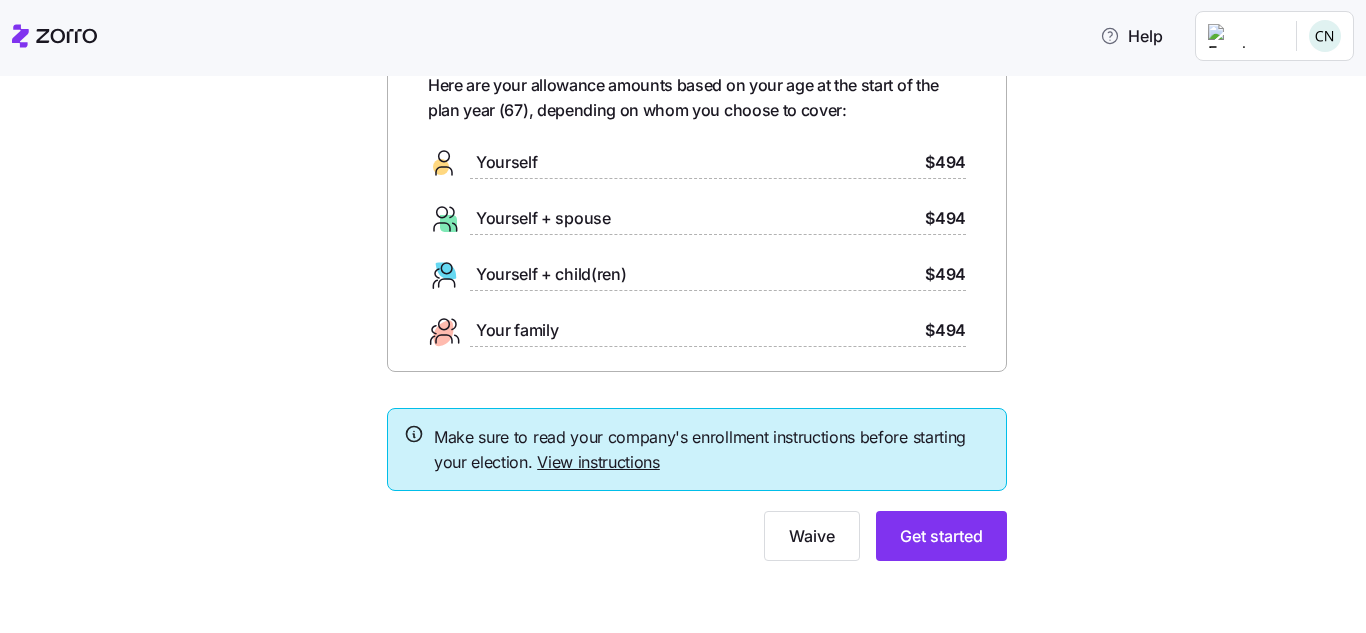 click on "Your ICHRA enrollment information Here are your allowance amounts based on your age at the start of the plan year ( 67 ), depending on whom you choose to cover: Yourself $494 Yourself + spouse $494 Yourself + child(ren) $494 Your family $494 Make sure to read your company's enrollment instructions before starting your election.   View instructions Waive Get started" at bounding box center (697, 289) 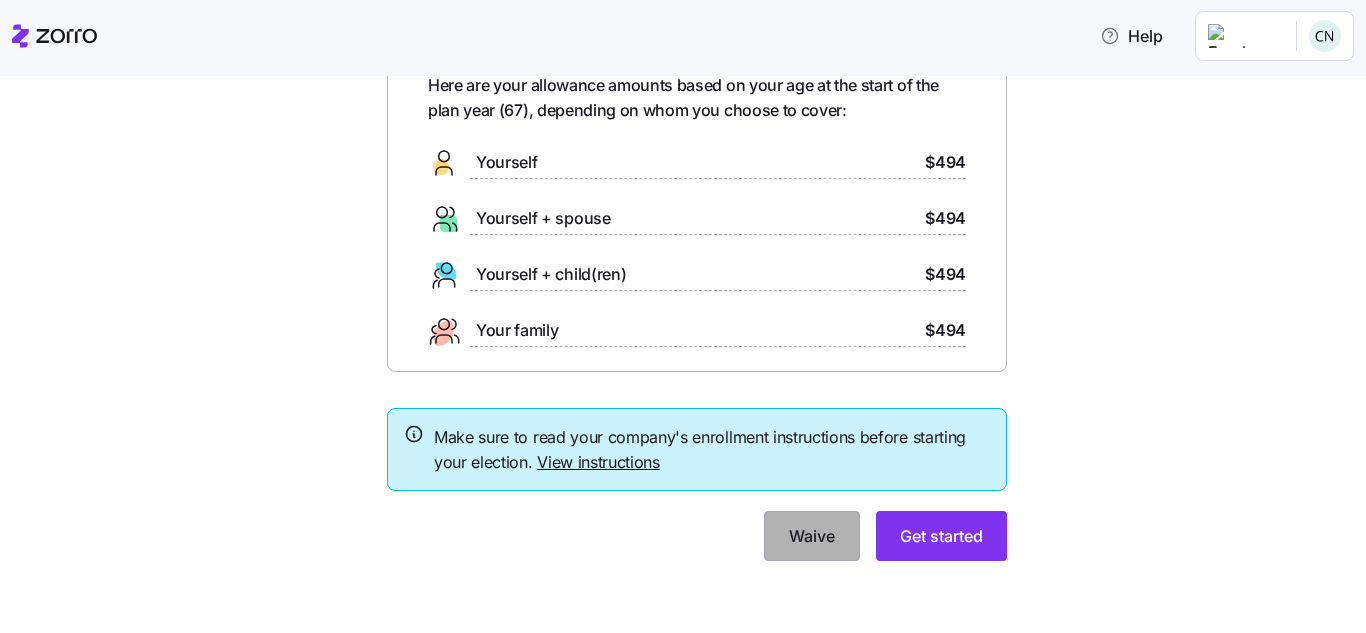 click on "Waive" at bounding box center [812, 536] 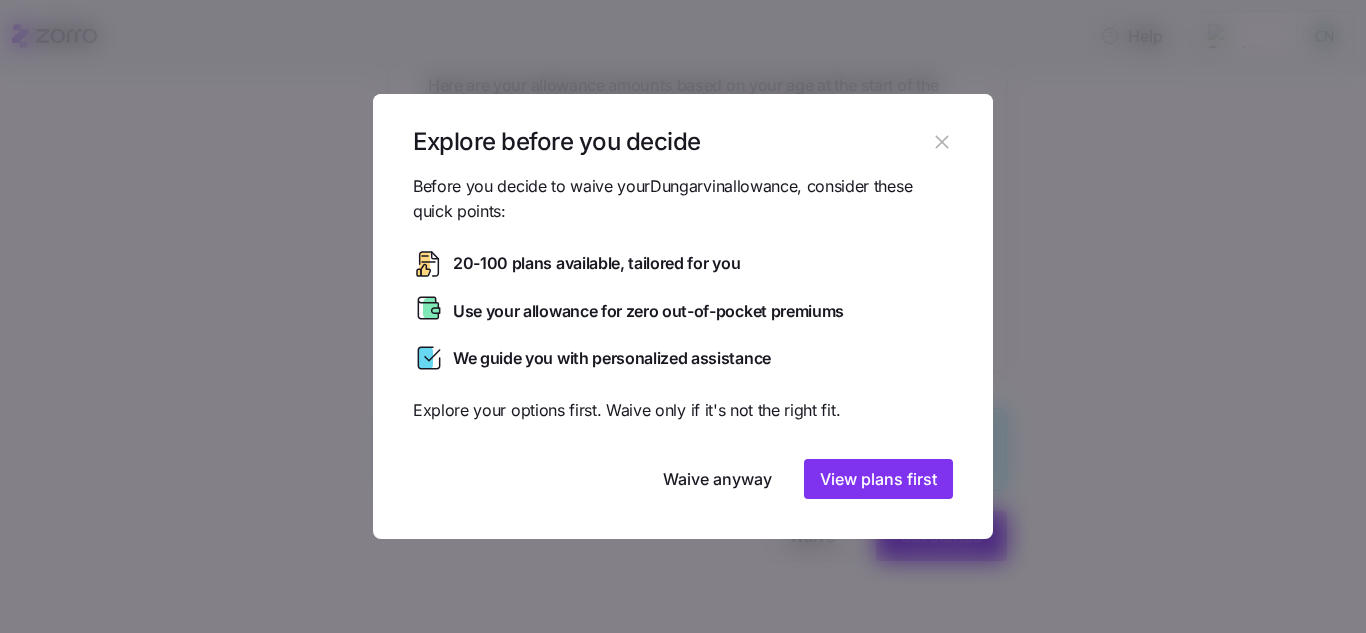 click 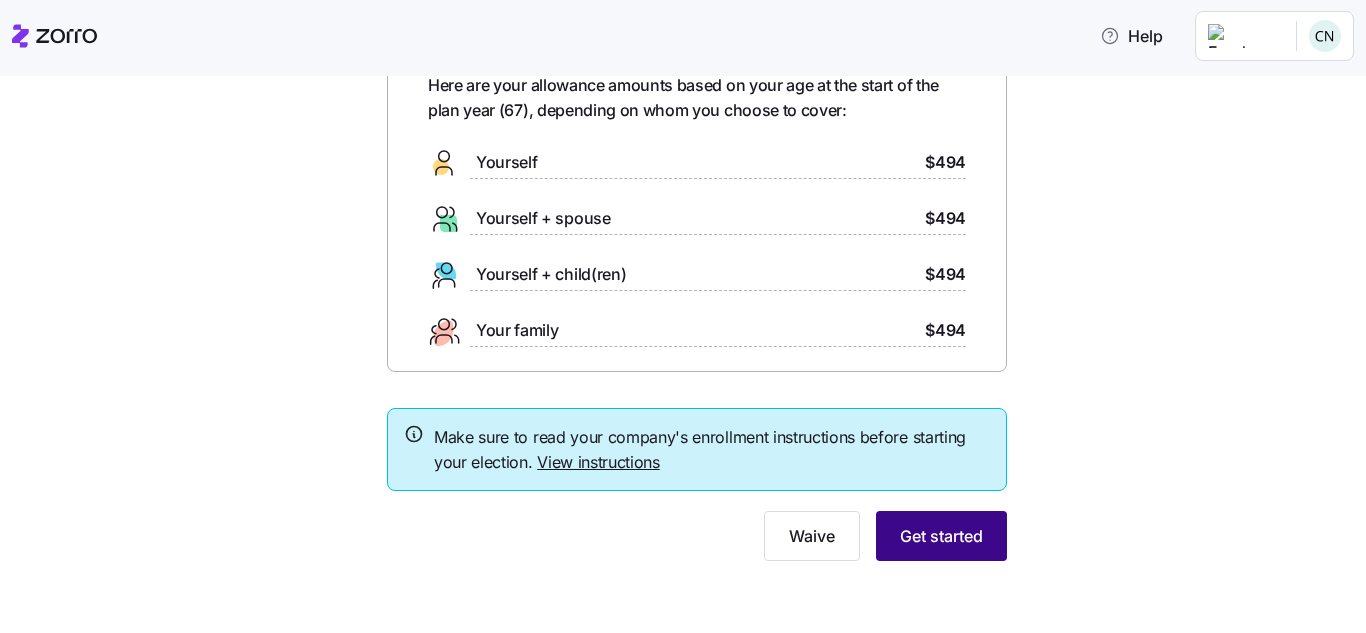click on "Get started" at bounding box center [941, 536] 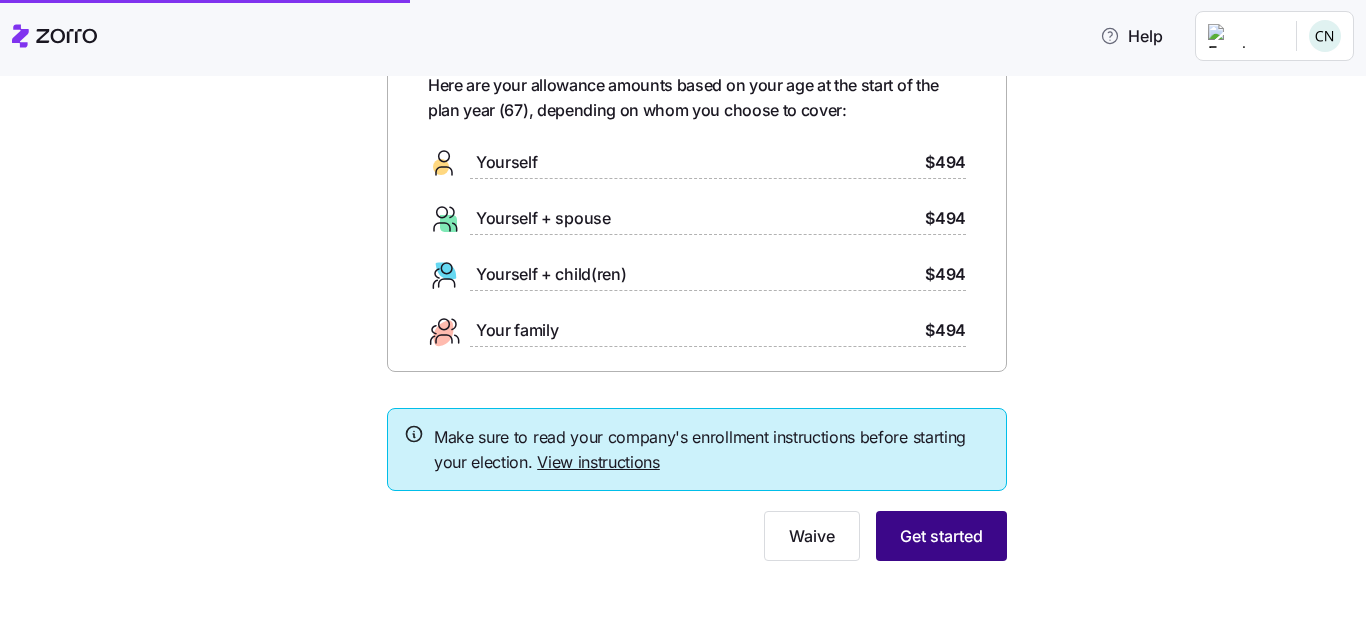 click on "Get started" at bounding box center (941, 536) 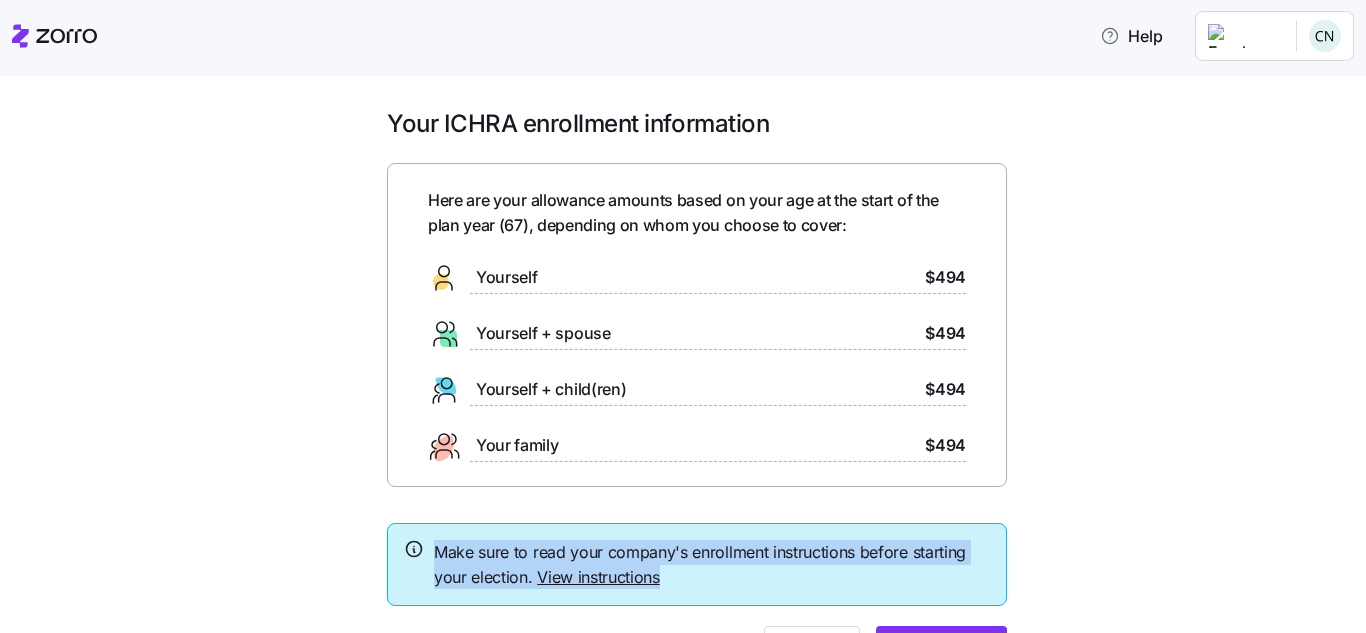 drag, startPoint x: 1349, startPoint y: 472, endPoint x: 1365, endPoint y: 549, distance: 78.64477 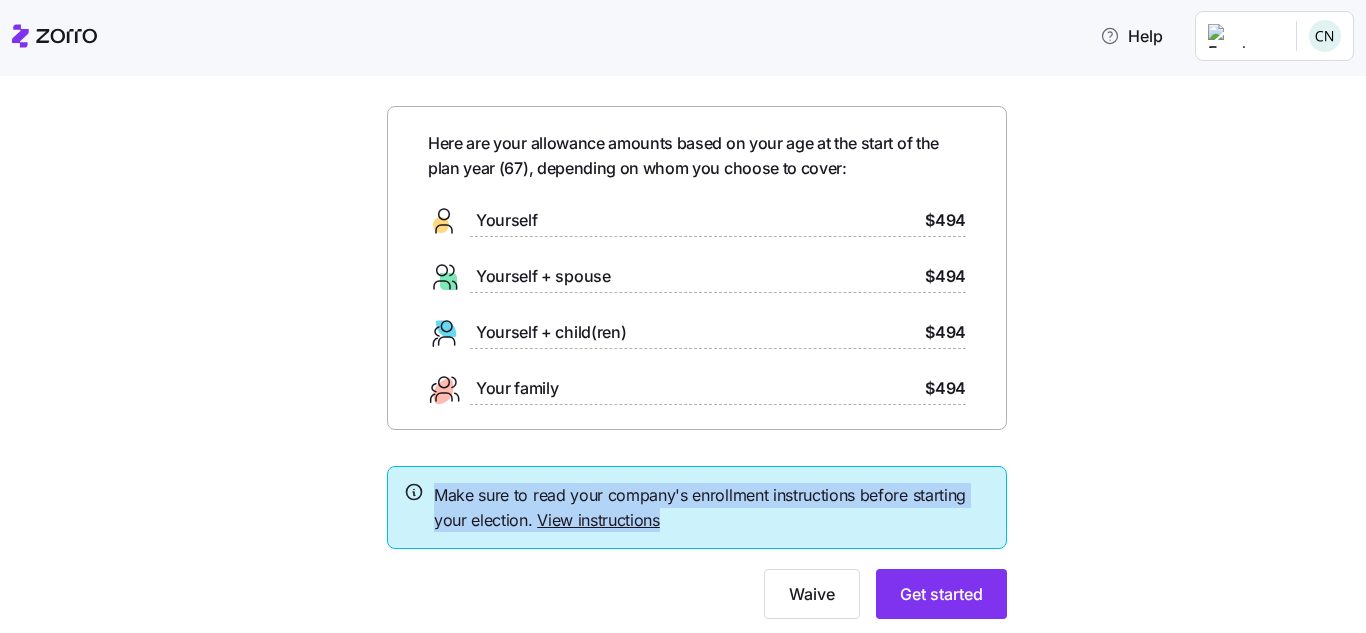 scroll, scrollTop: 115, scrollLeft: 0, axis: vertical 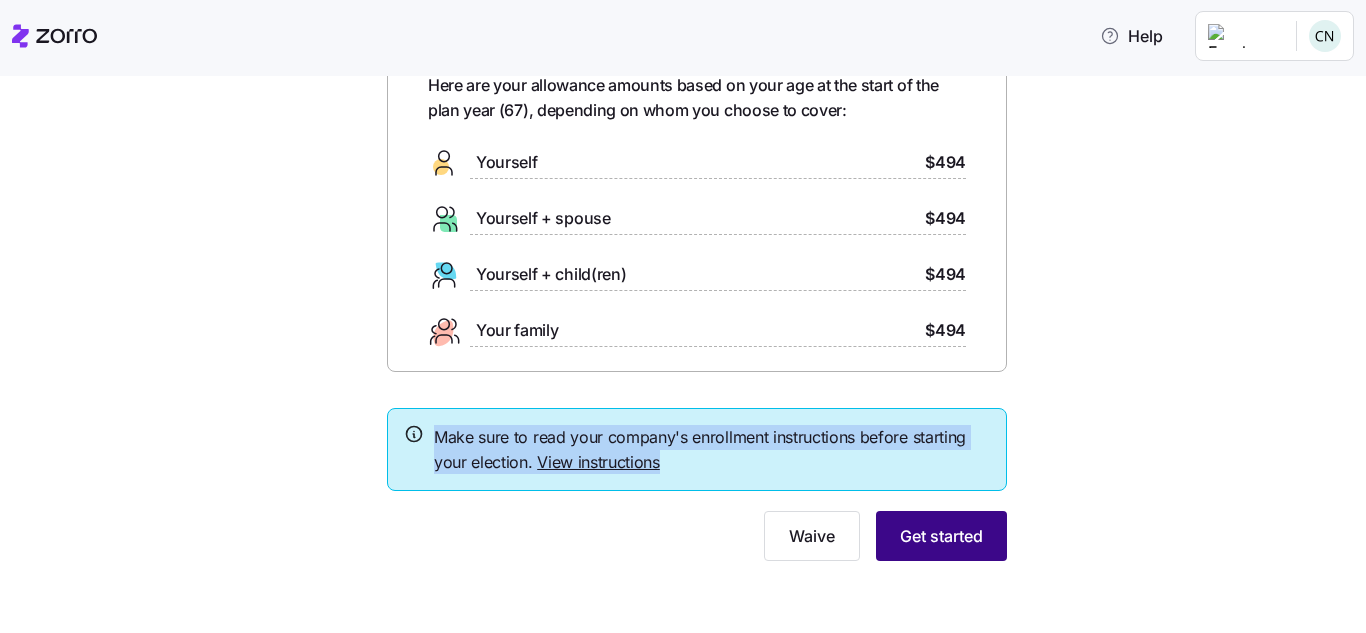 click on "Get started" at bounding box center [941, 536] 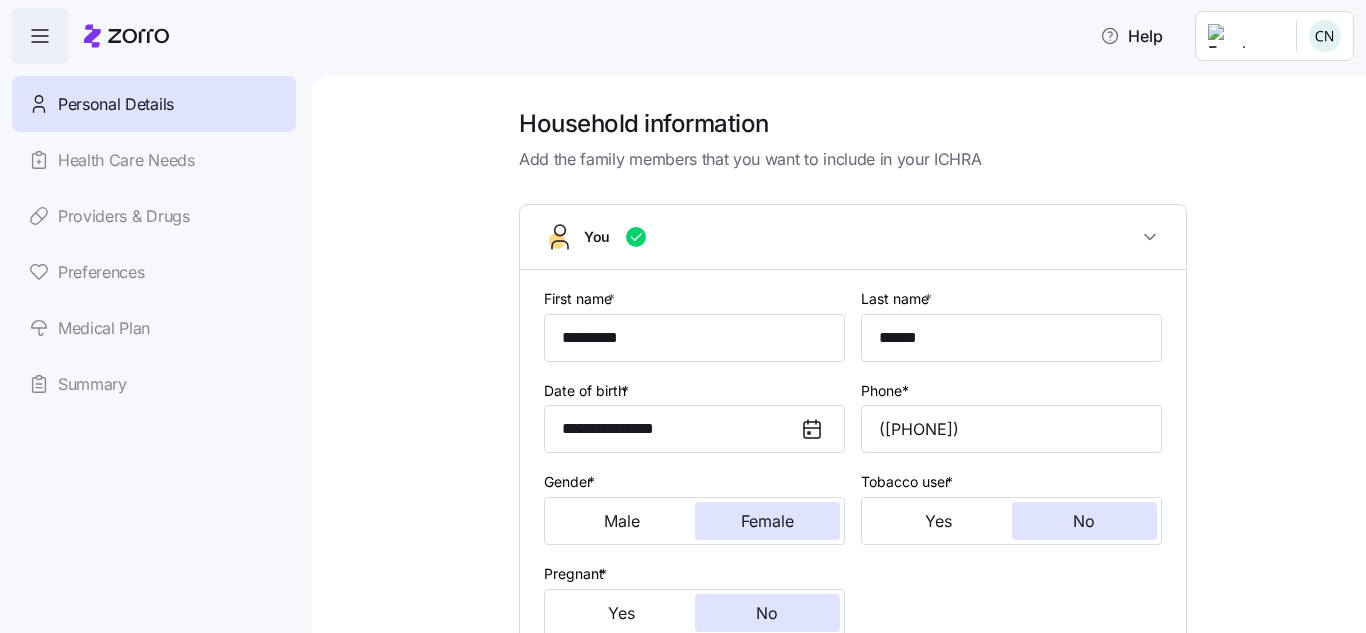 click on "**********" at bounding box center [839, 354] 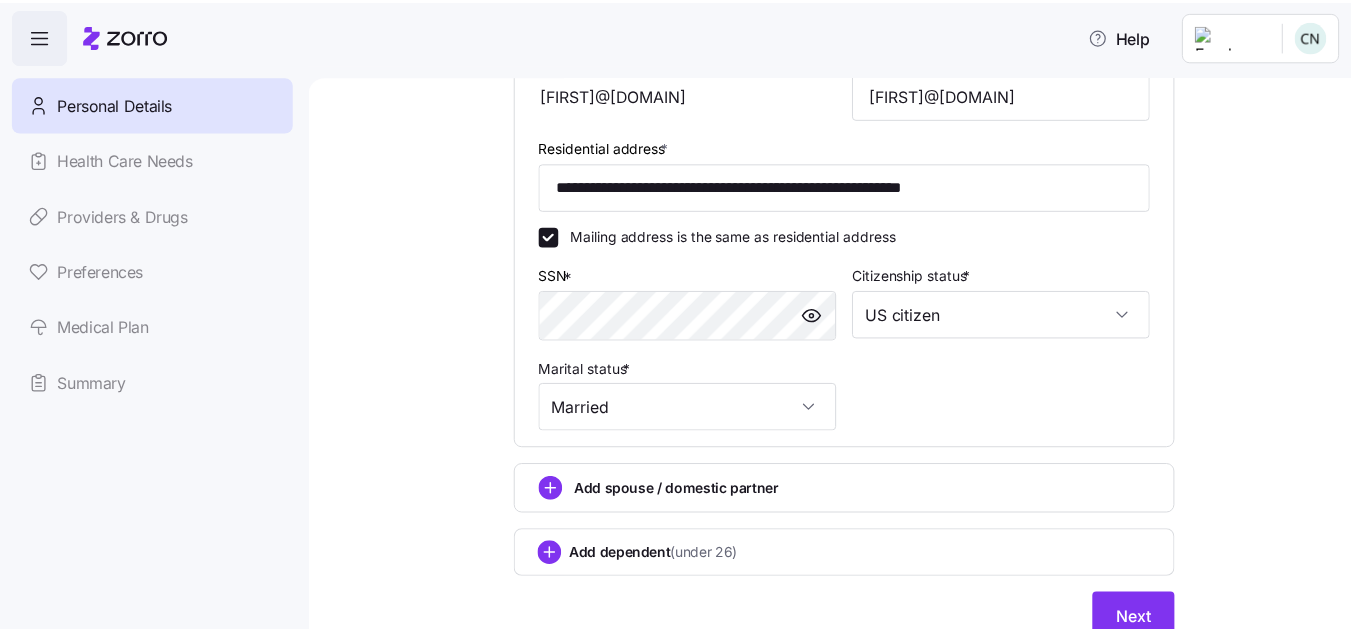 scroll, scrollTop: 693, scrollLeft: 0, axis: vertical 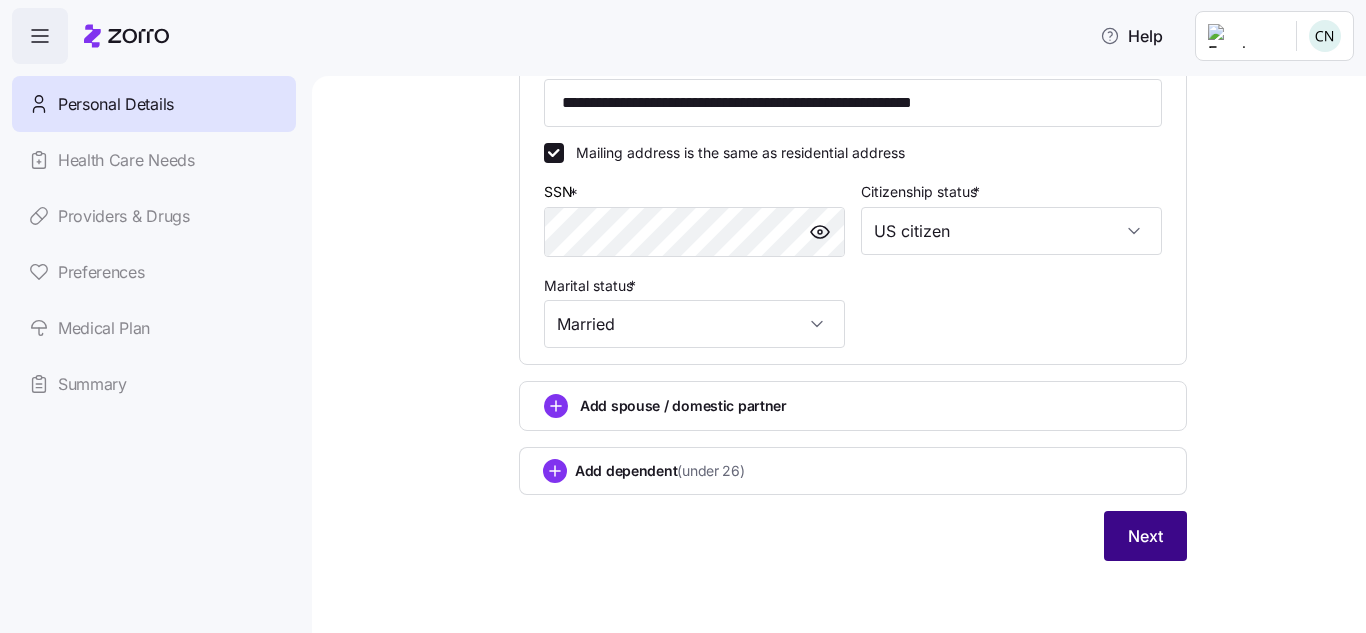 click on "Next" at bounding box center [1145, 536] 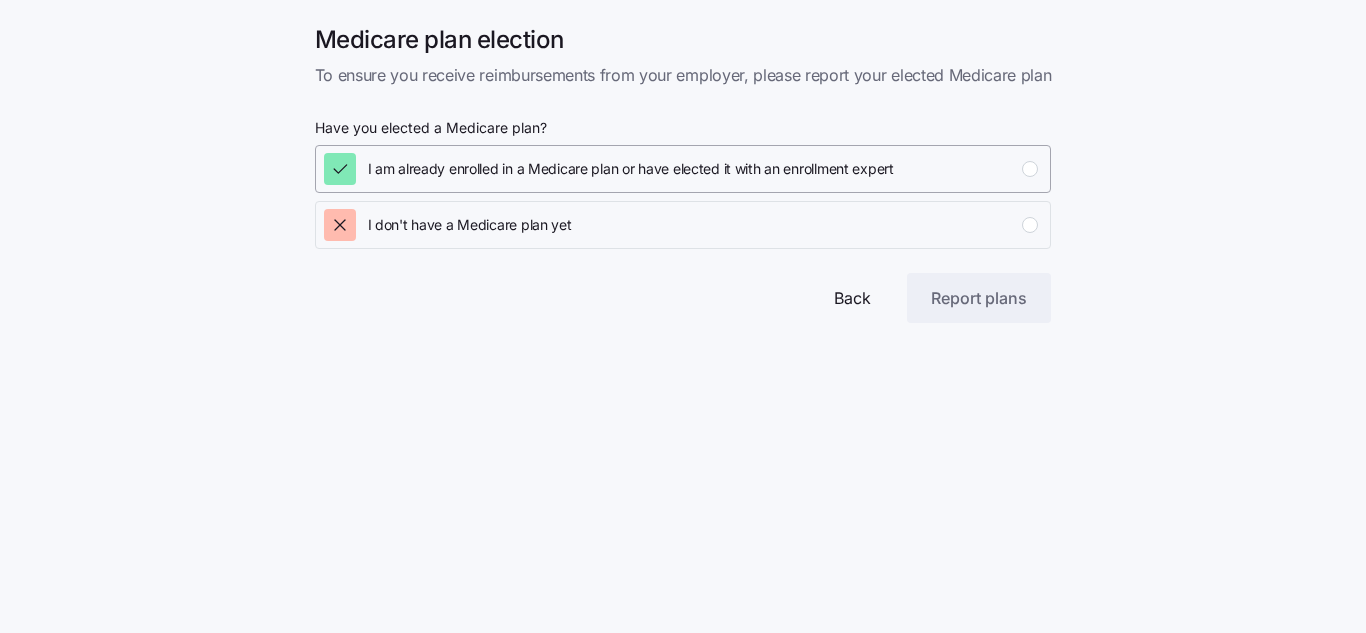 click at bounding box center (1030, 169) 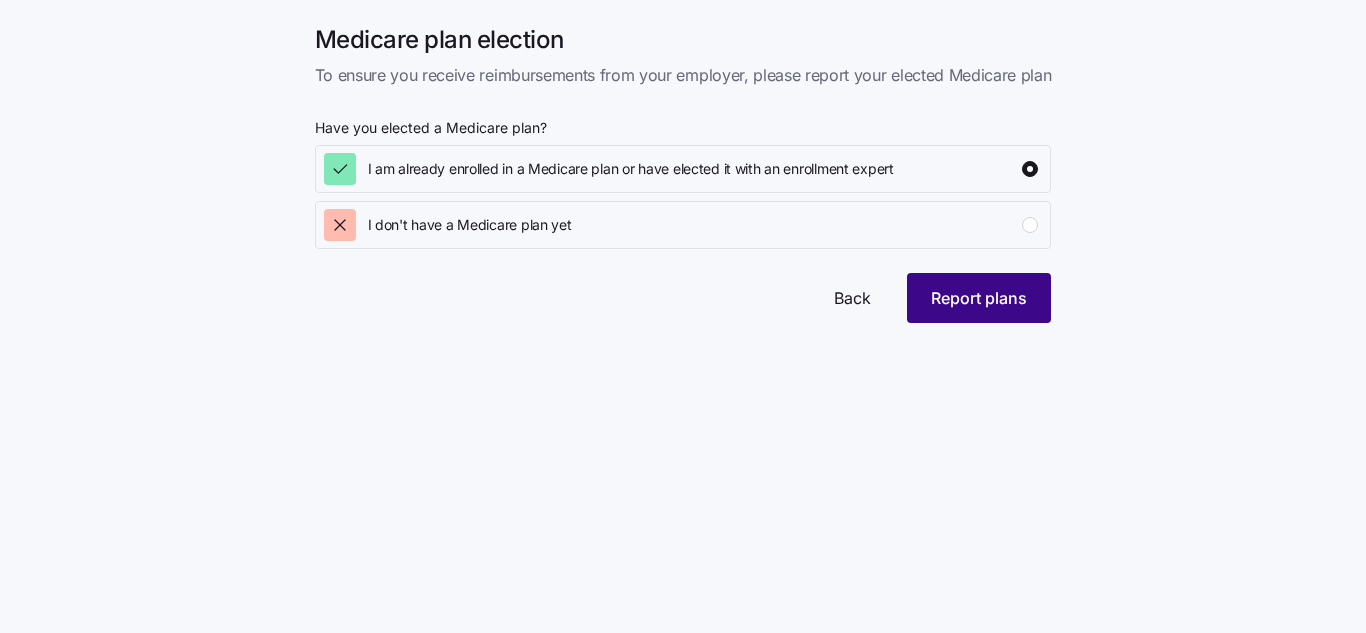 click on "Report plans" at bounding box center (979, 298) 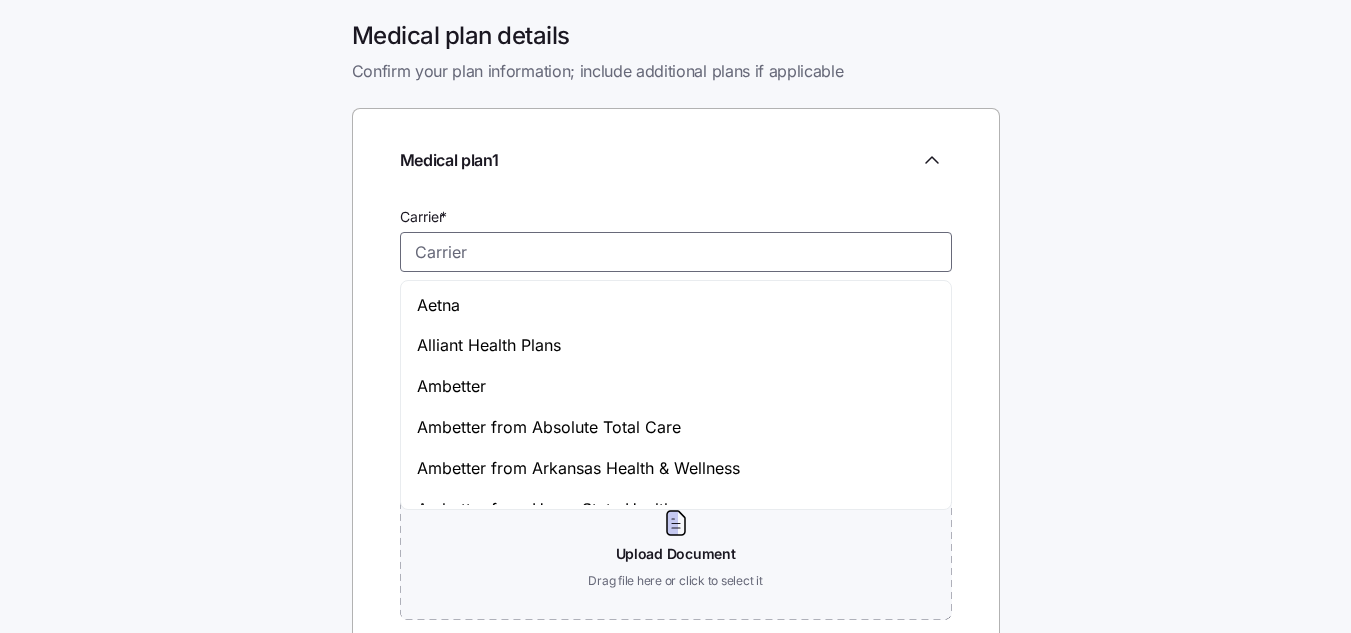 click on "Carrier  *" at bounding box center [676, 252] 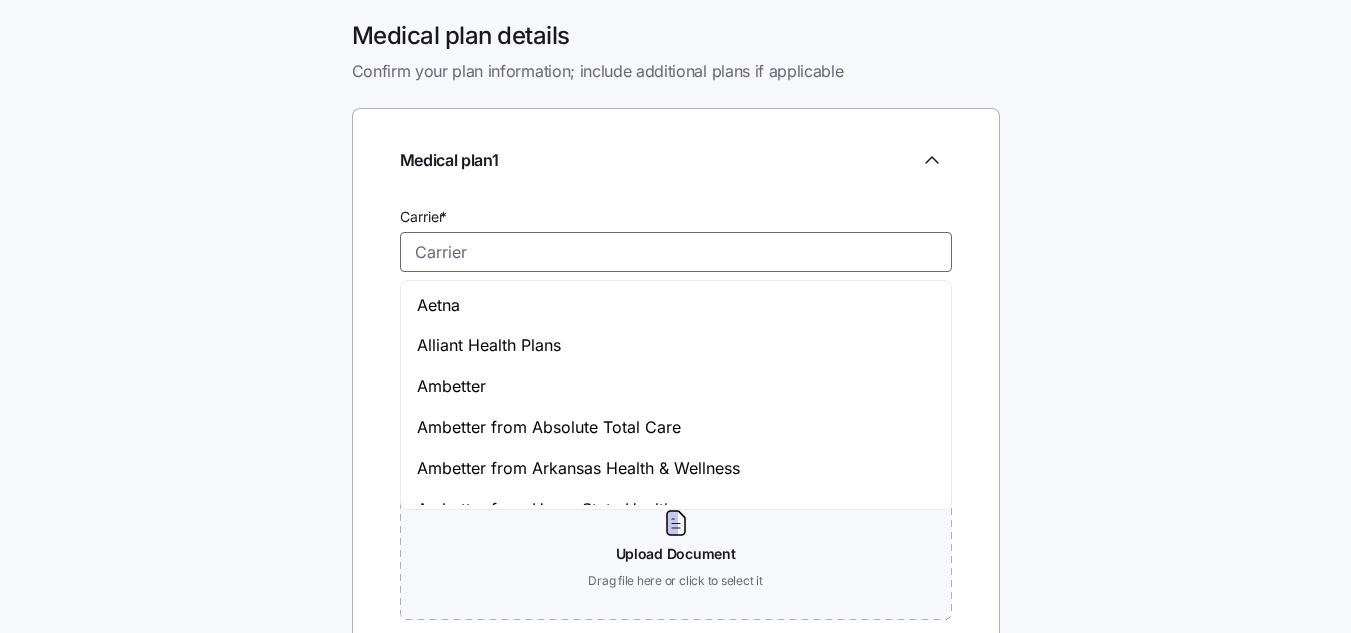 click on "Ambetter" at bounding box center (676, 386) 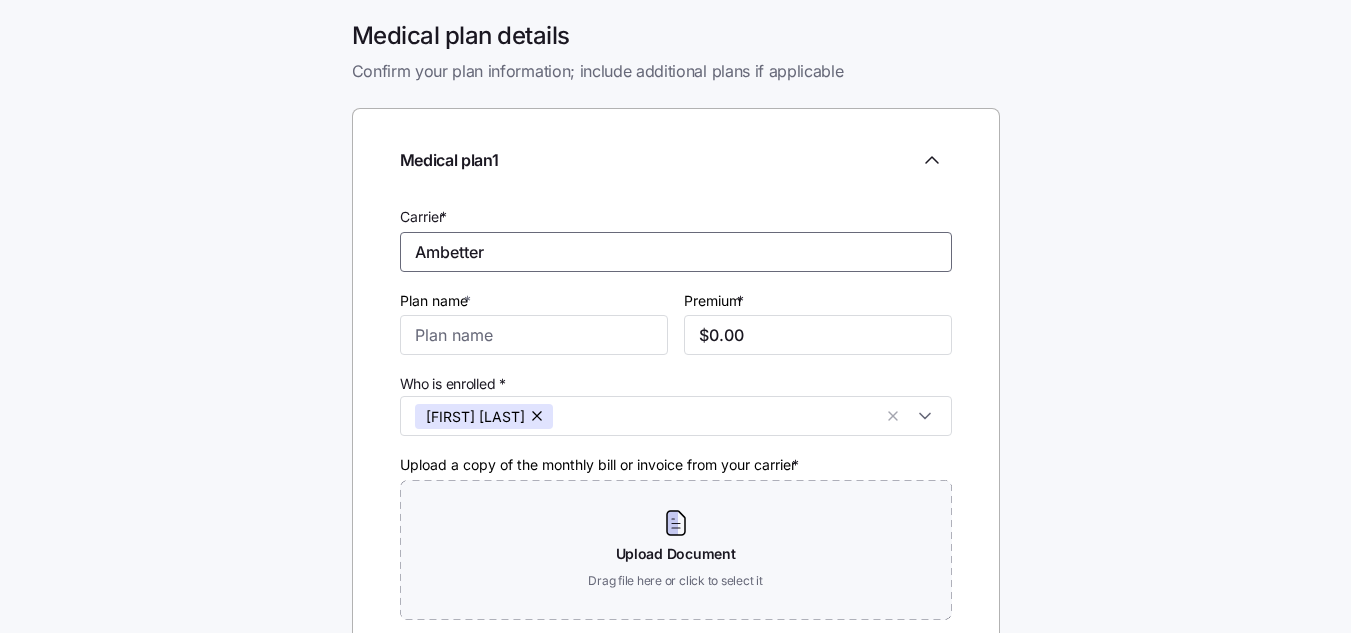 click on "Ambetter" at bounding box center (676, 252) 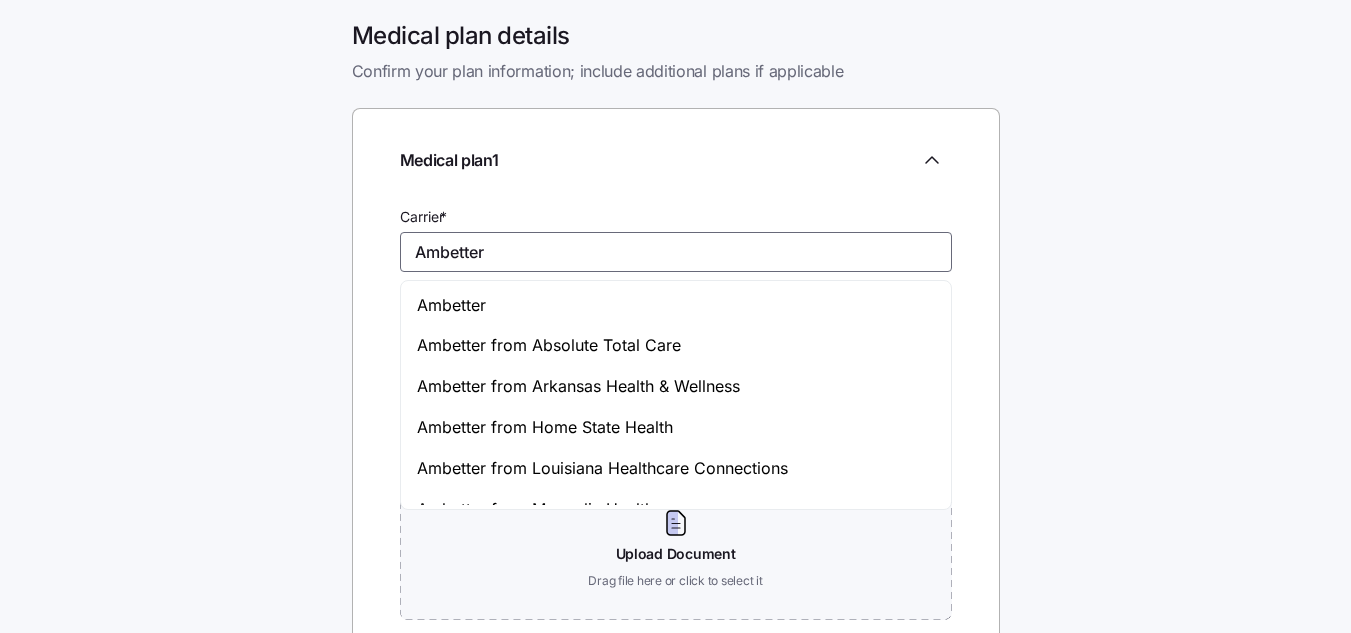 click on "Ambetter from Absolute Total Care" at bounding box center [549, 345] 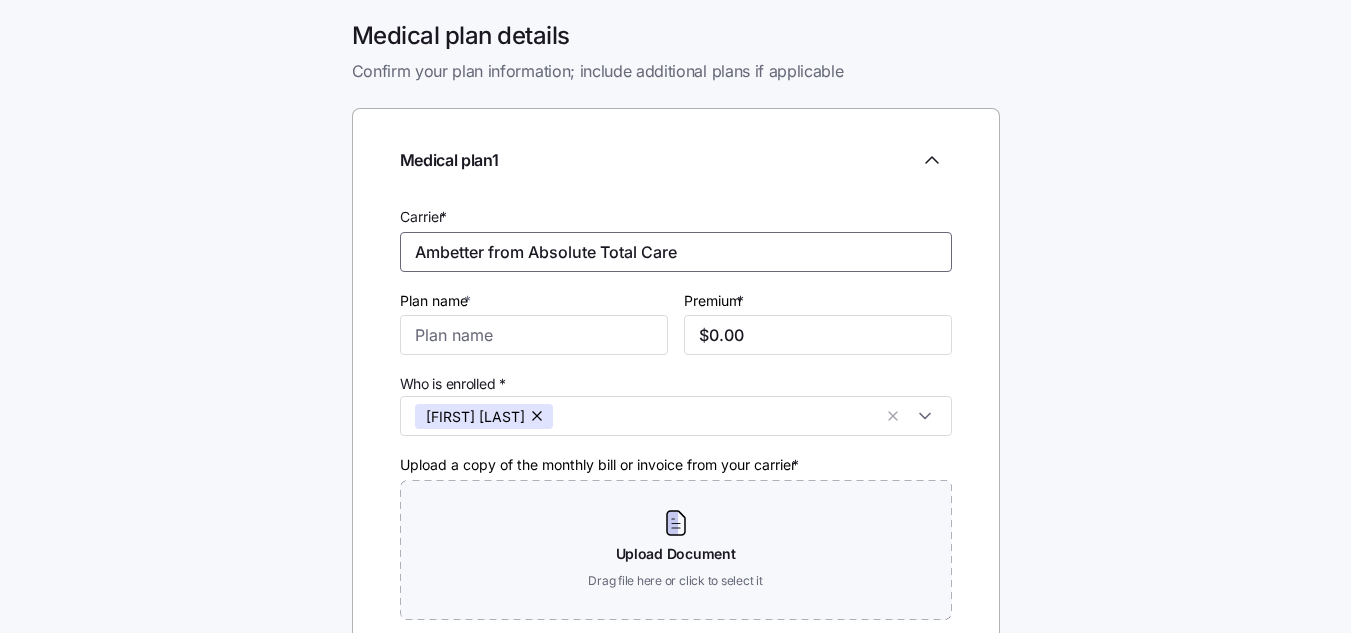 click on "Ambetter from Absolute Total Care" at bounding box center (676, 252) 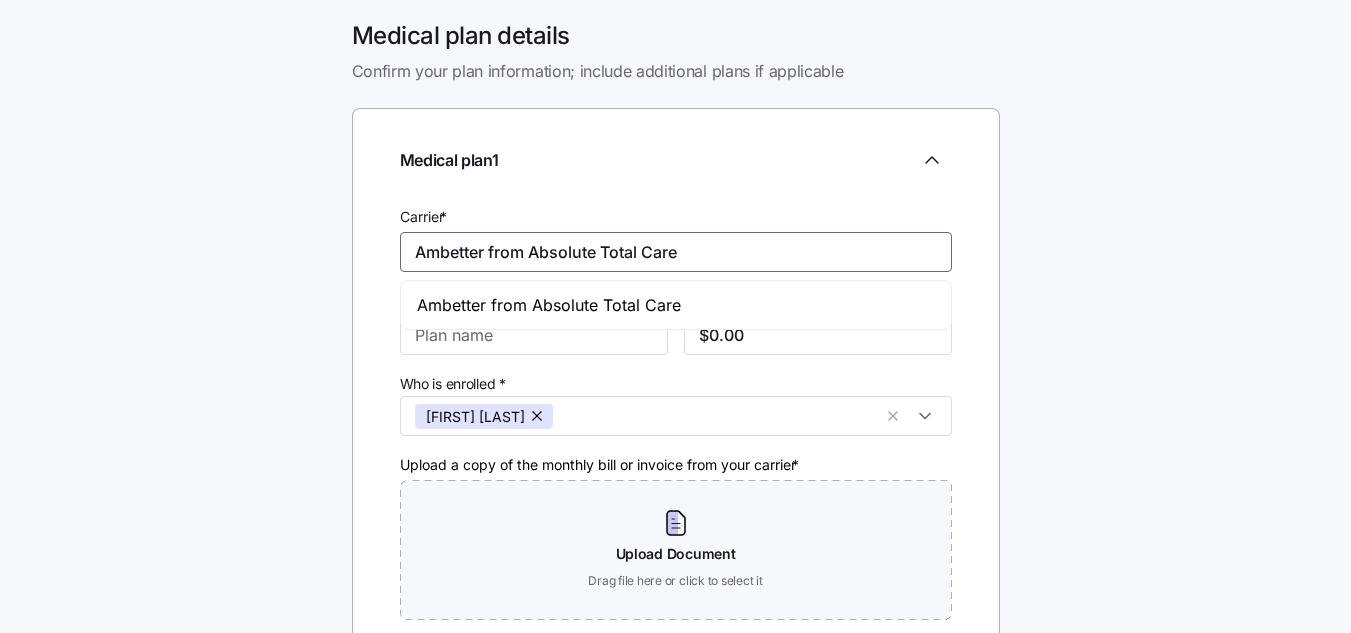 click on "Ambetter from Absolute Total Care" at bounding box center [676, 252] 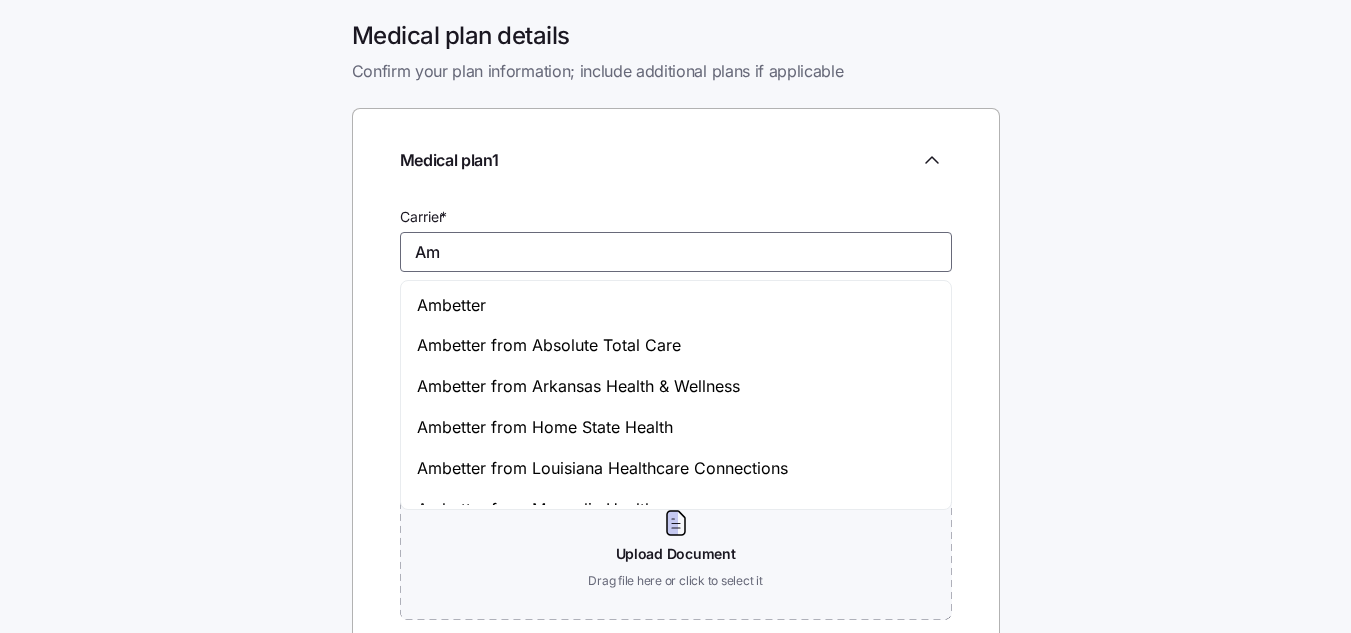type on "A" 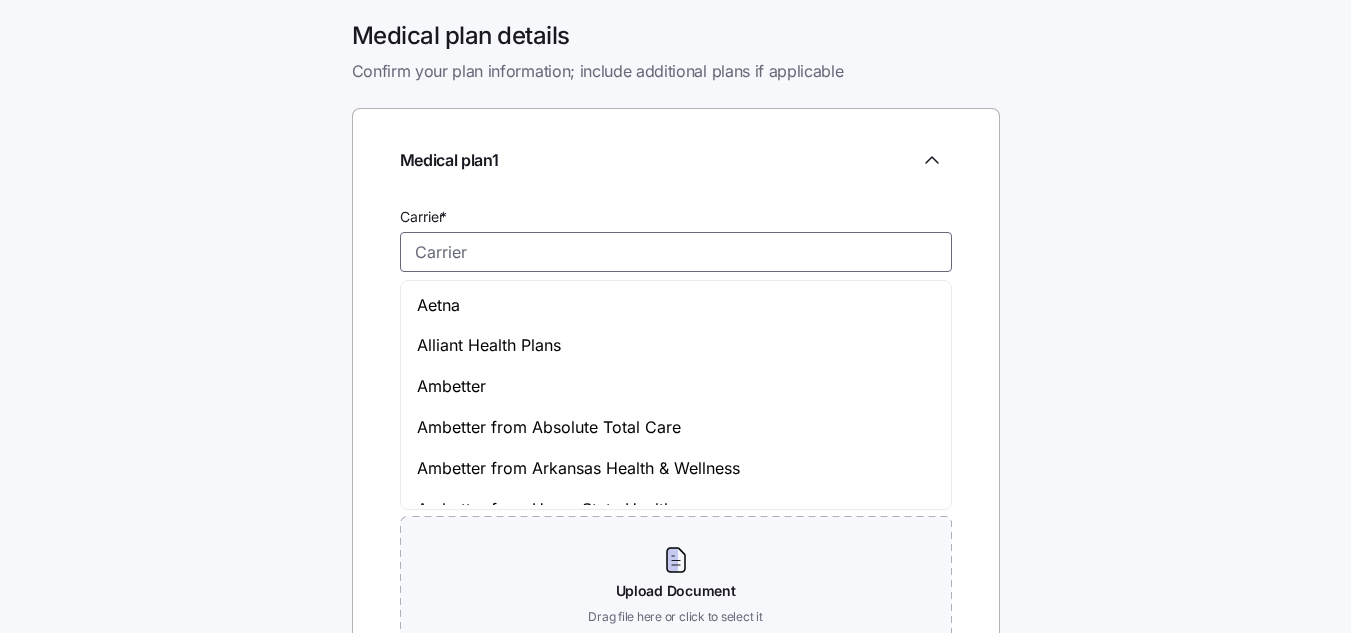 click on "Alliant Health Plans" at bounding box center [676, 345] 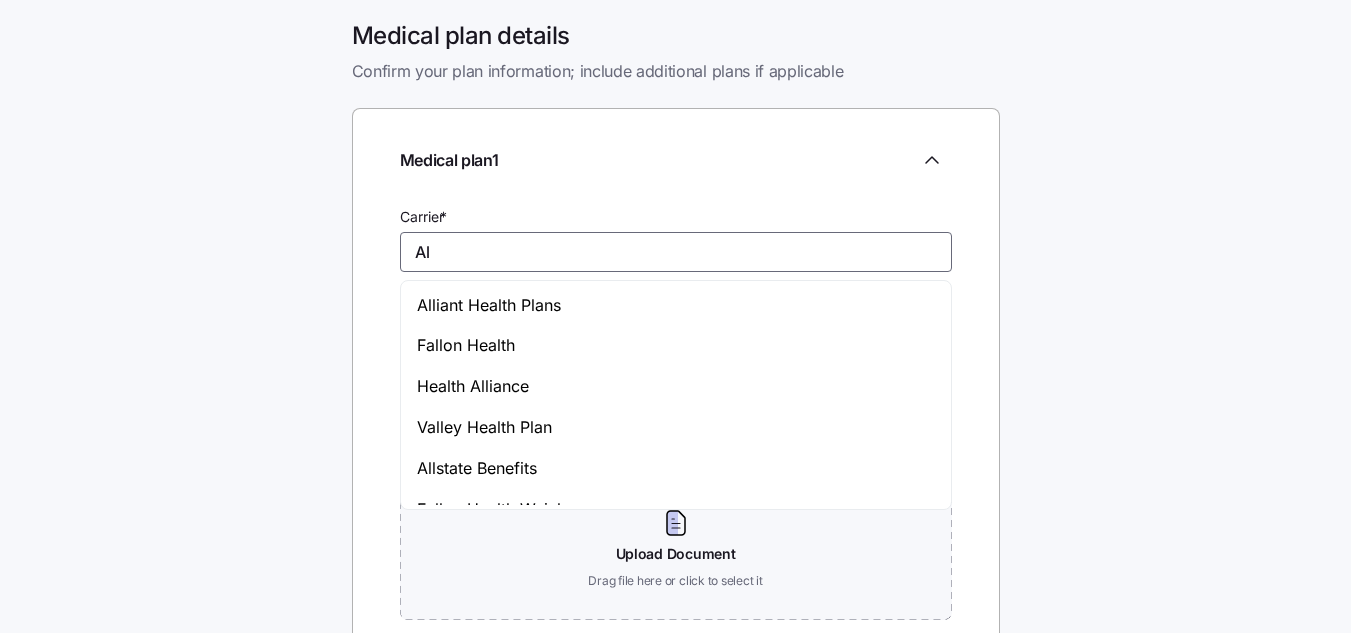 type on "A" 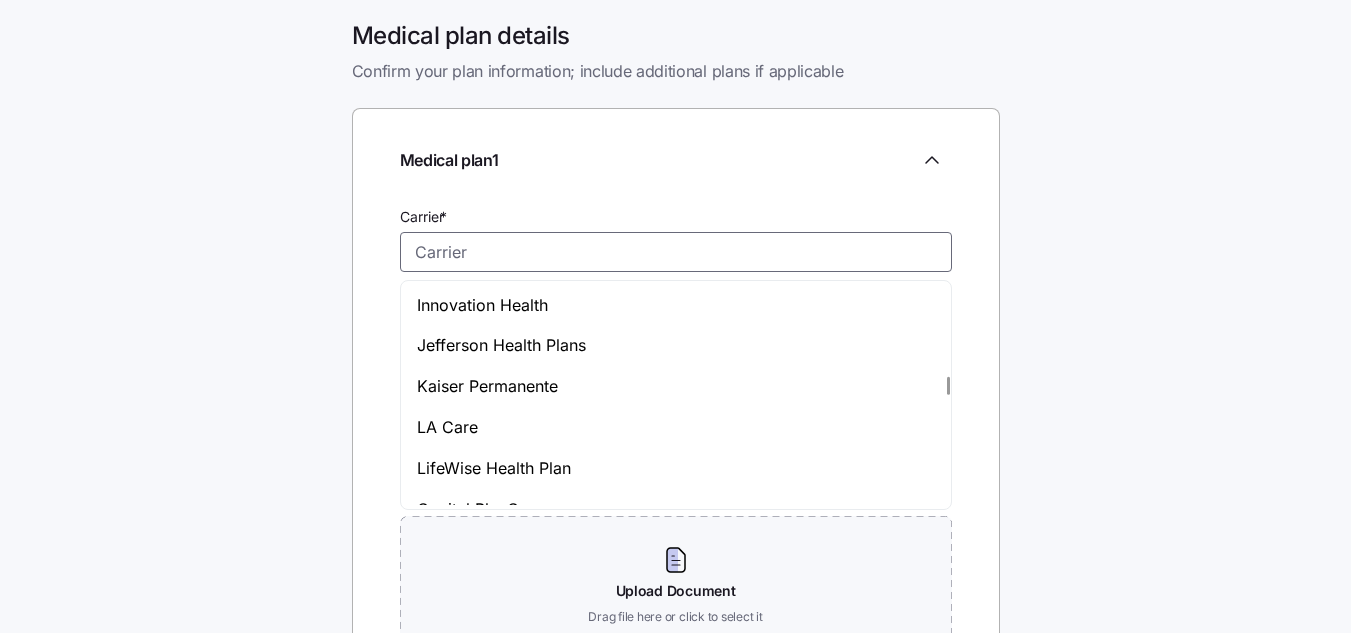 scroll, scrollTop: 4610, scrollLeft: 0, axis: vertical 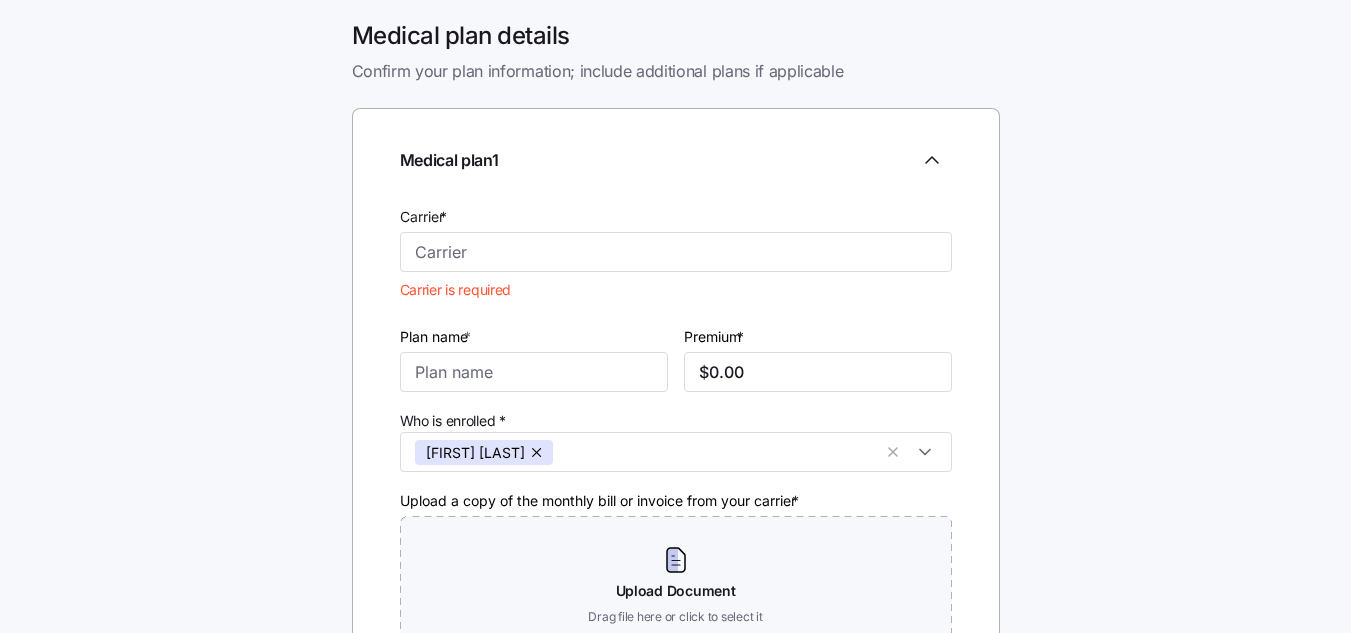 click on "Medical plan  1 Carrier  * Carrier is required Plan name  * Premium  * $0.00 Who is enrolled   * Catherine Nganga Upload a copy of the monthly bill or invoice from your carrier  * Upload Document Drag file here or click to select it" at bounding box center [676, 406] 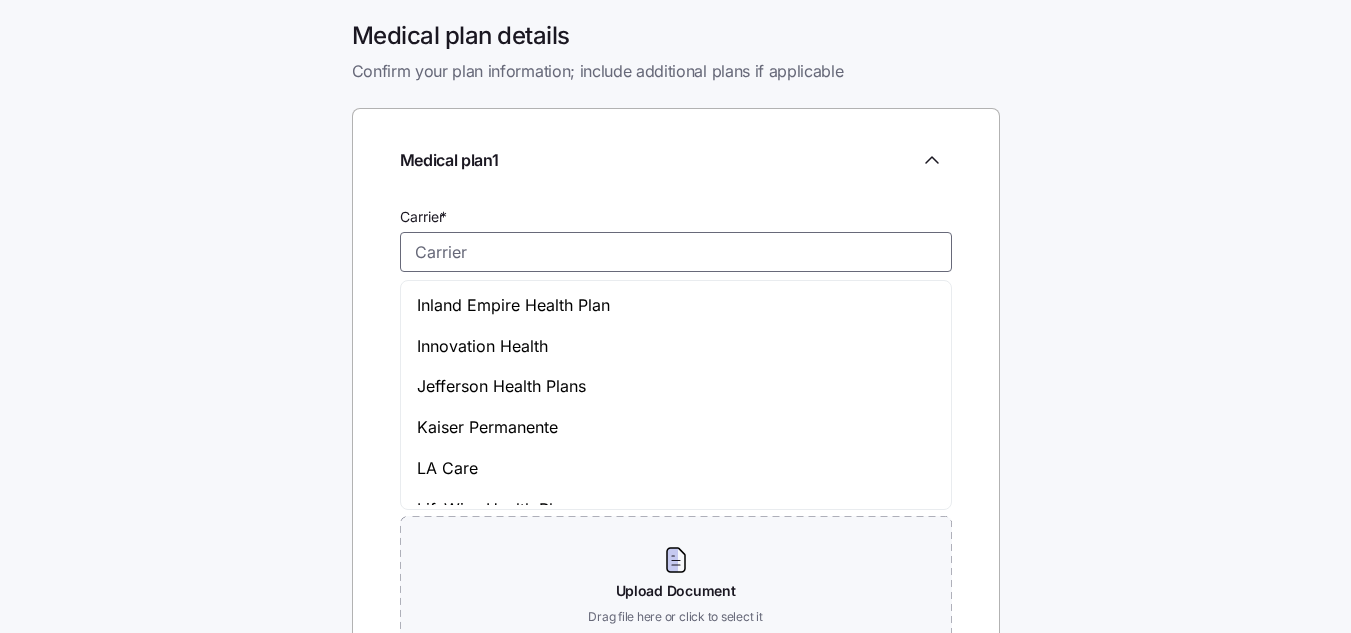 click on "Carrier  *" at bounding box center (676, 252) 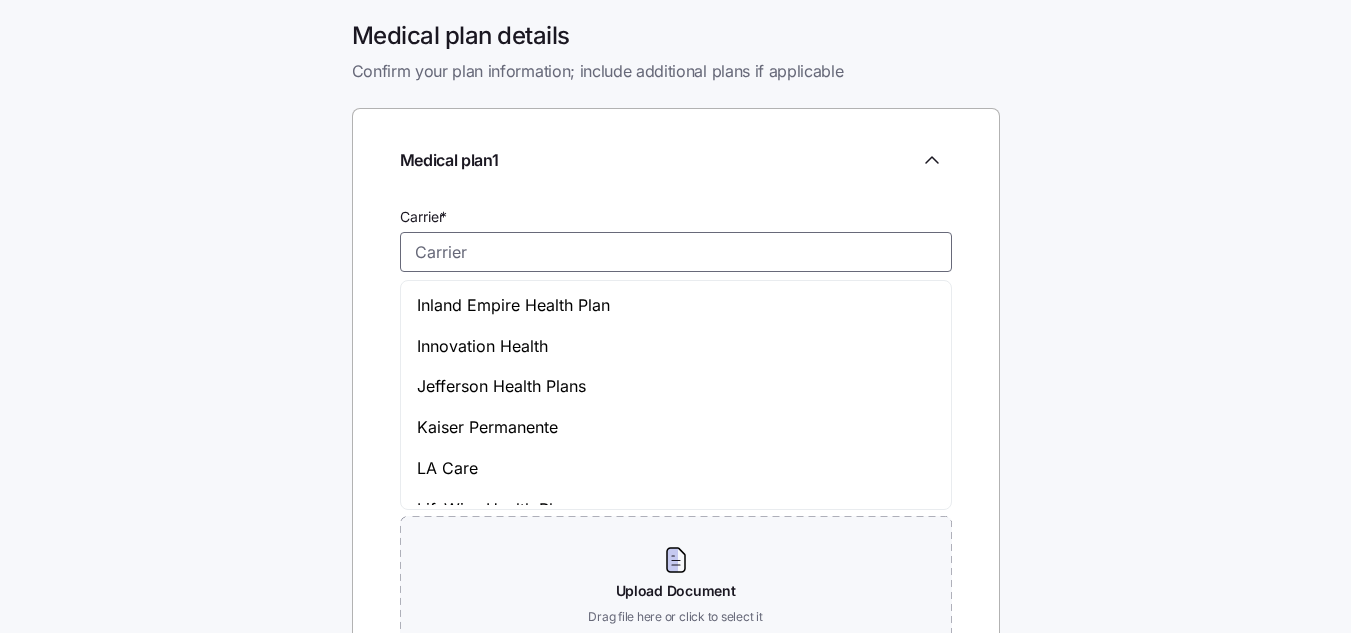 click on "Carrier  *" at bounding box center [676, 252] 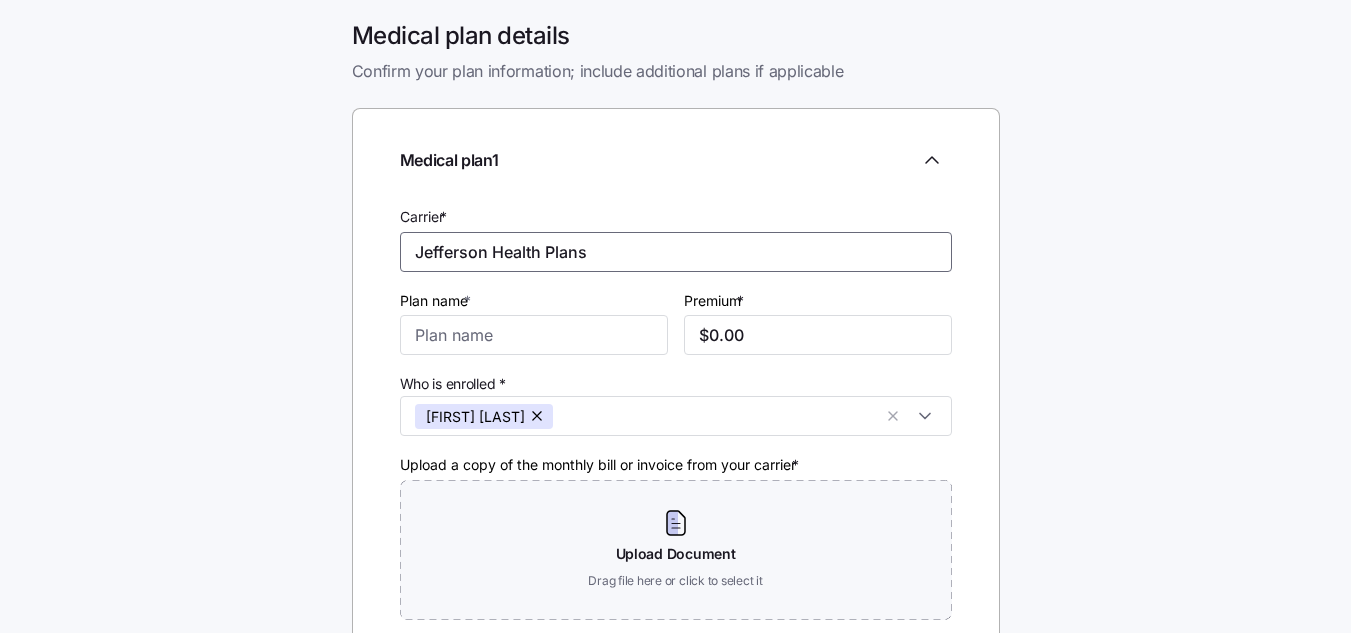 click on "Jefferson Health Plans" at bounding box center (676, 252) 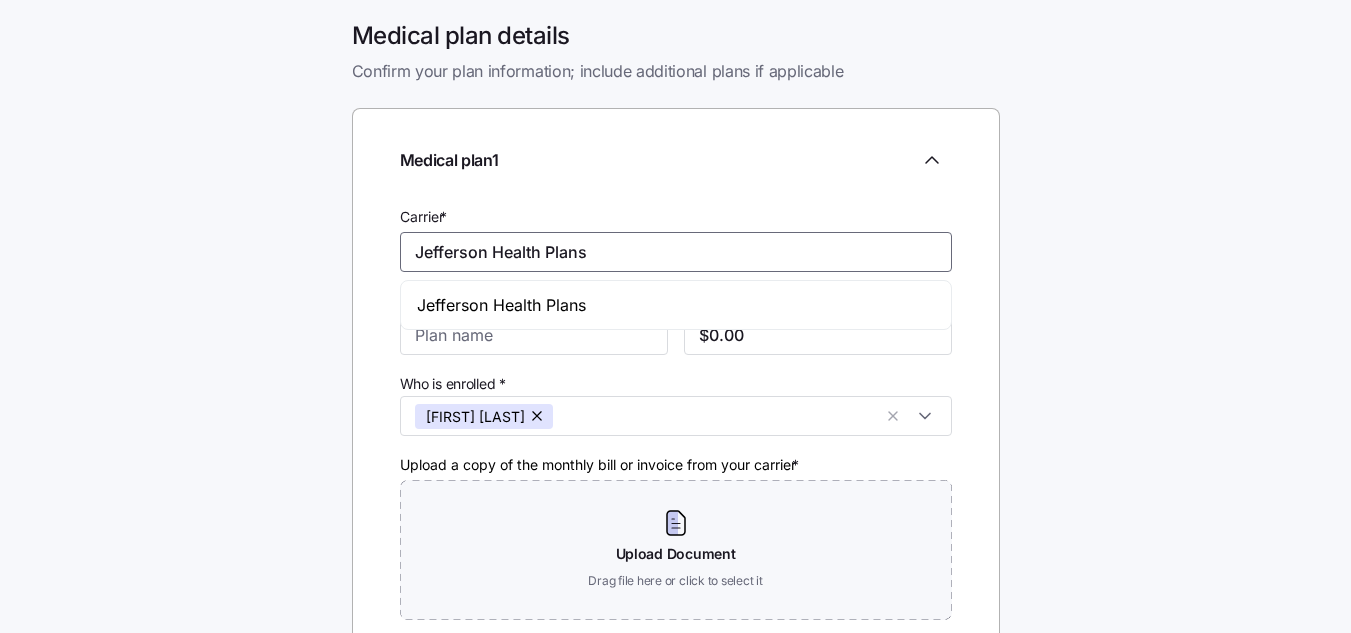 scroll, scrollTop: 0, scrollLeft: 0, axis: both 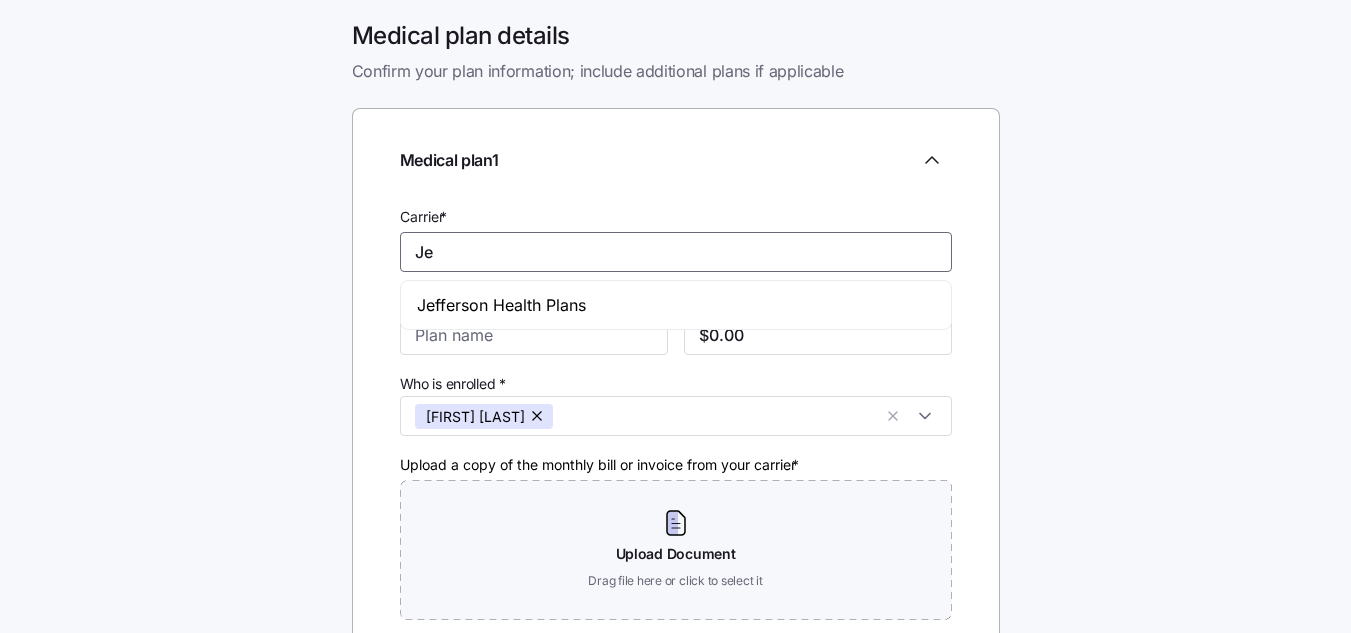 type on "J" 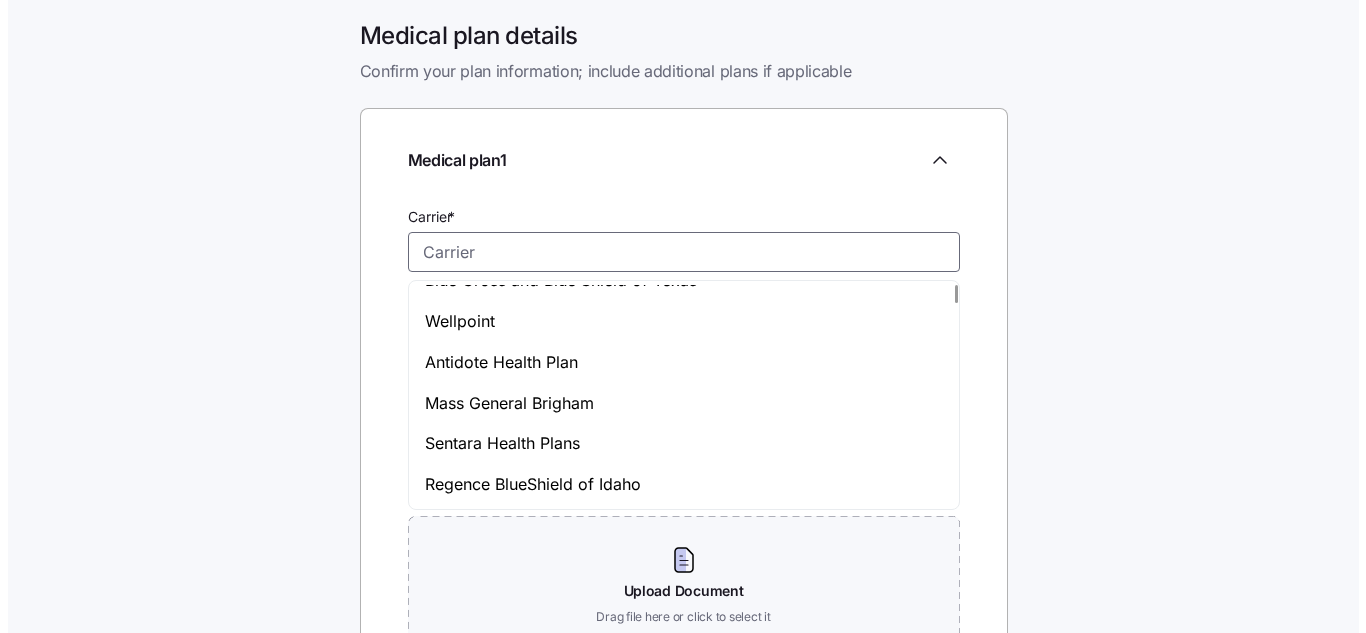 scroll, scrollTop: 0, scrollLeft: 0, axis: both 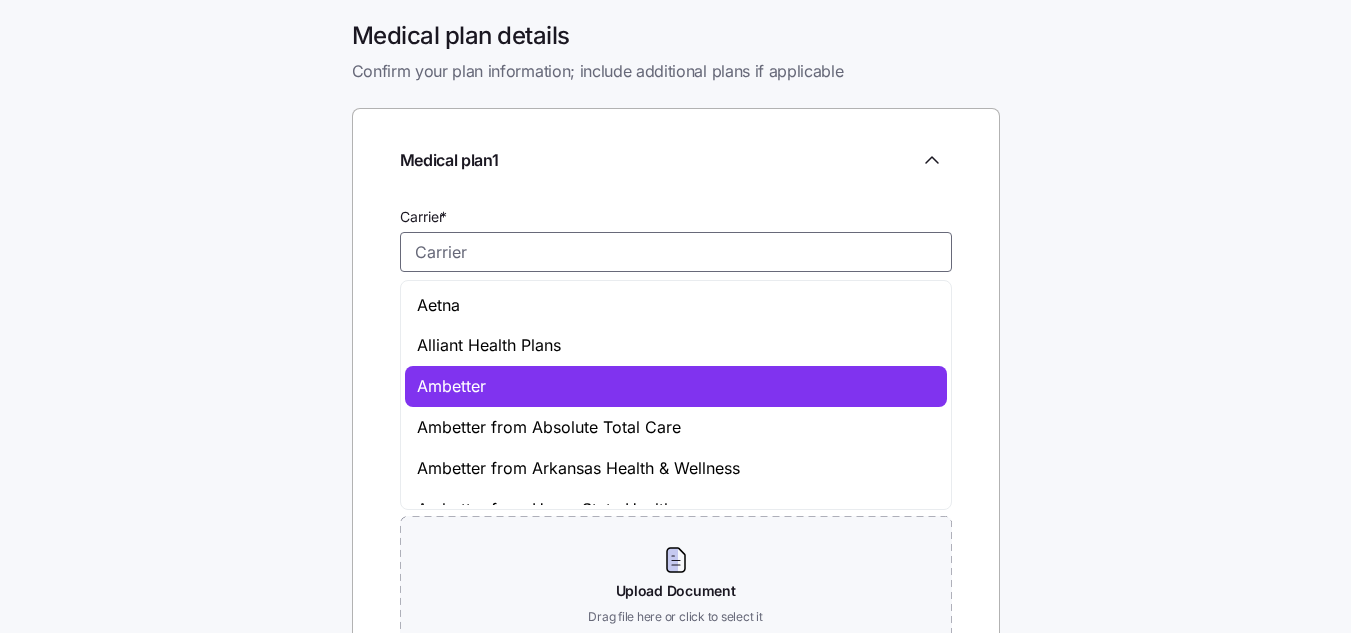type 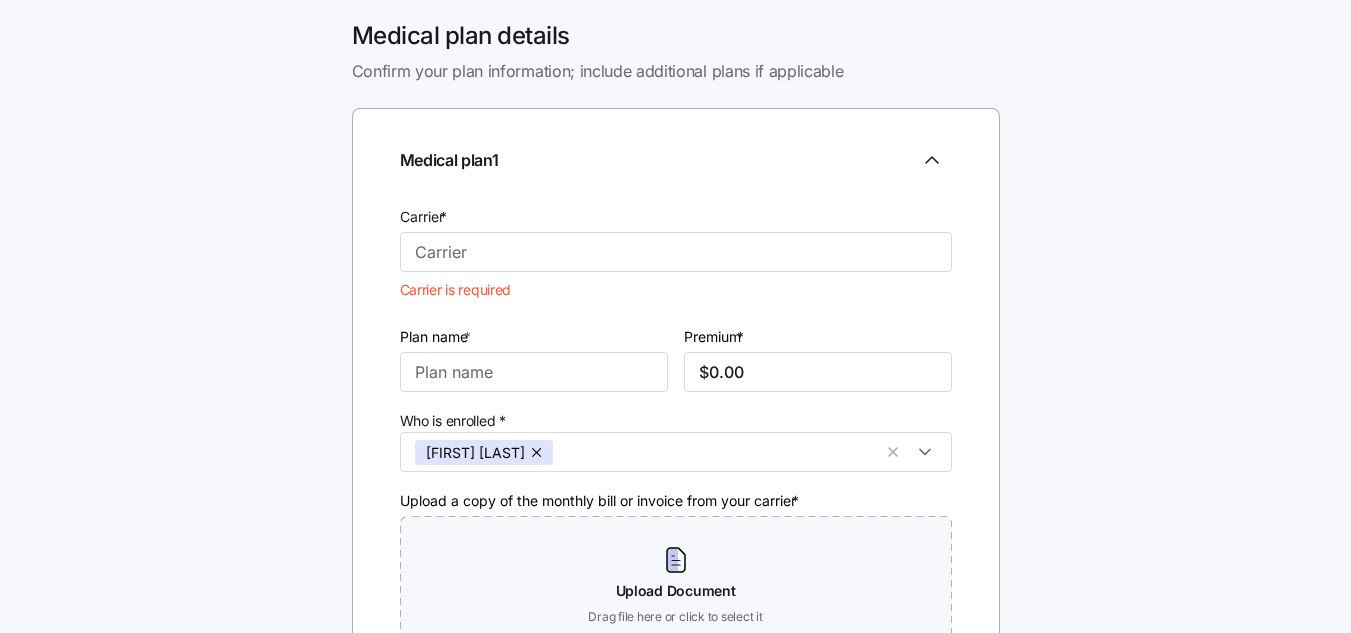 click on "Medical plan details Confirm your plan information; include additional plans if applicable Medical plan  1 Carrier  * Carrier is required Plan name  * Premium  * $0.00 Who is enrolled   * Catherine Nganga Upload a copy of the monthly bill or invoice from your carrier  * Upload Document Drag file here or click to select it Add another plan Back Submit" at bounding box center [675, 465] 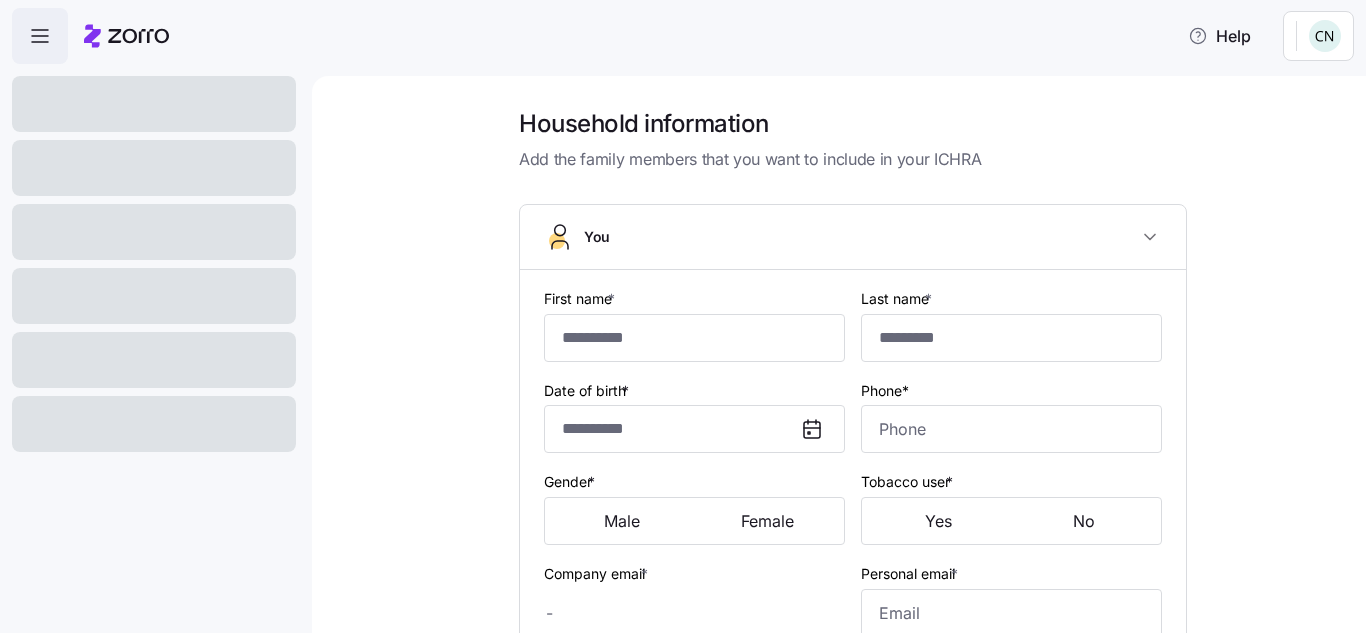 type on "*********" 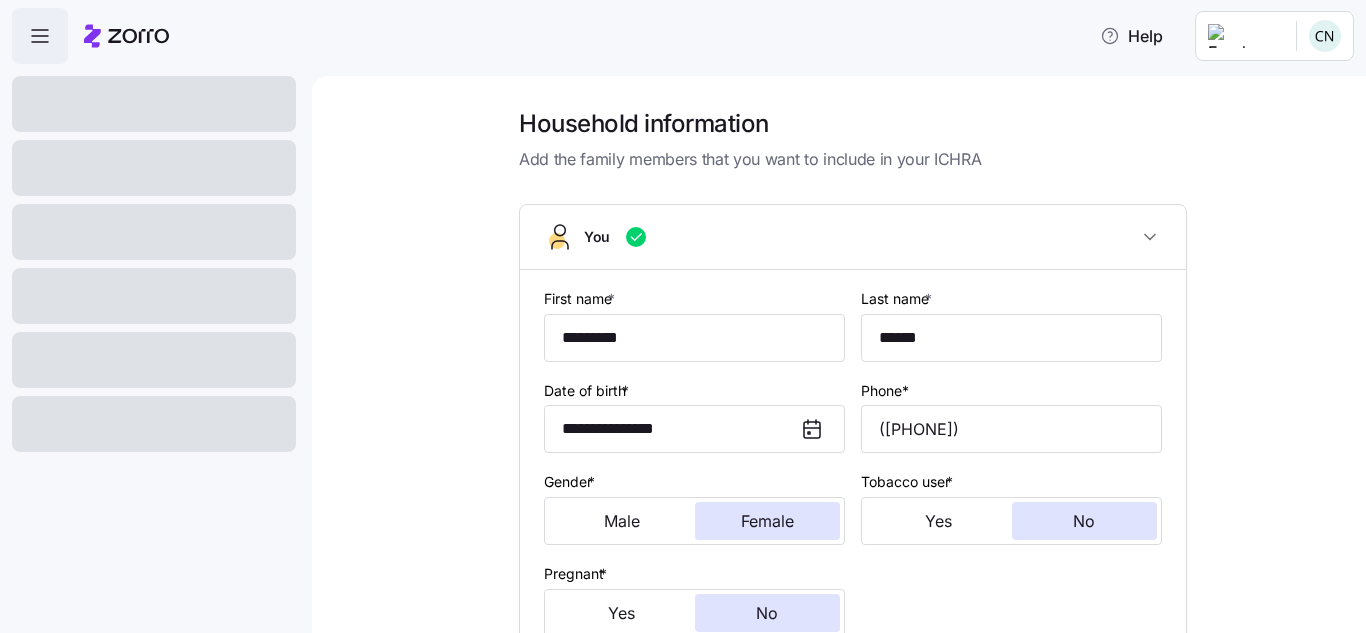 type on "**********" 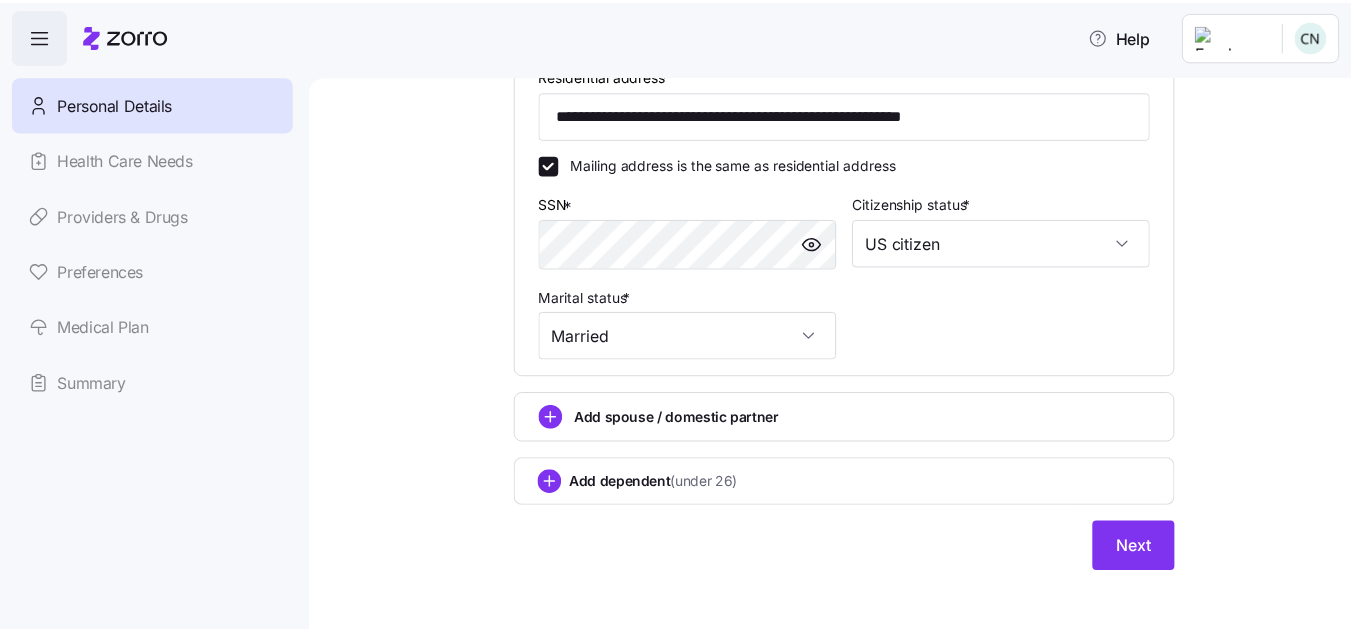 scroll, scrollTop: 693, scrollLeft: 0, axis: vertical 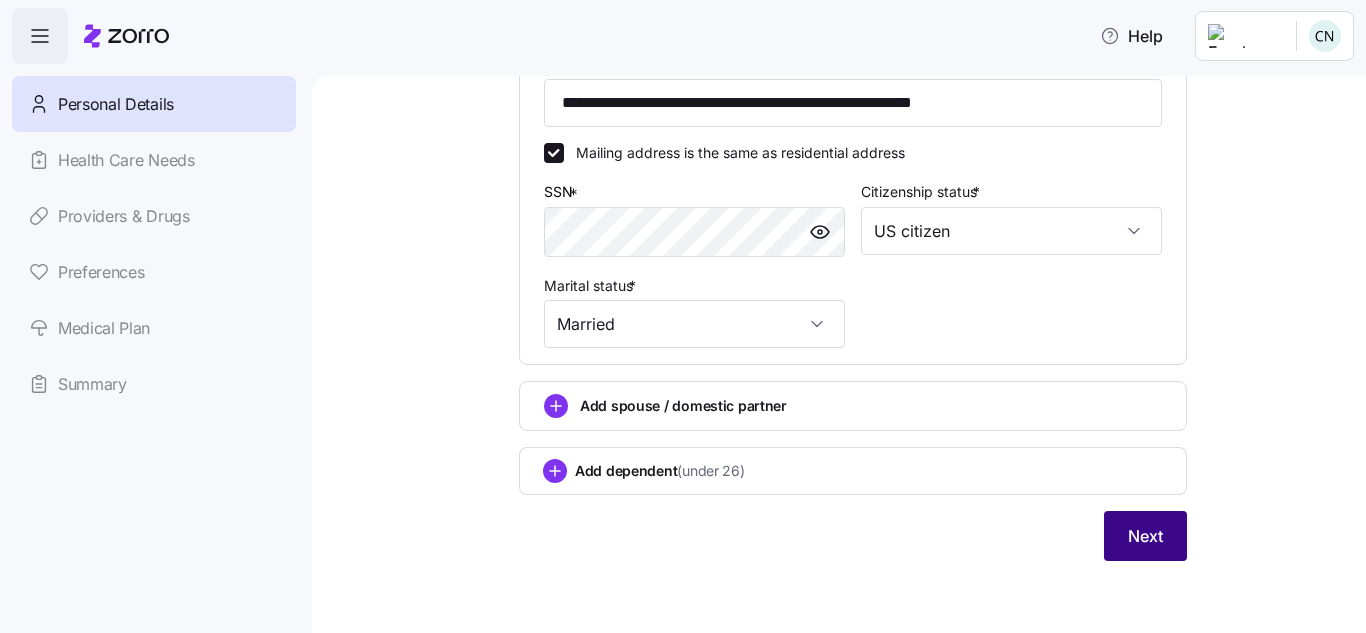 click on "Next" at bounding box center (1145, 536) 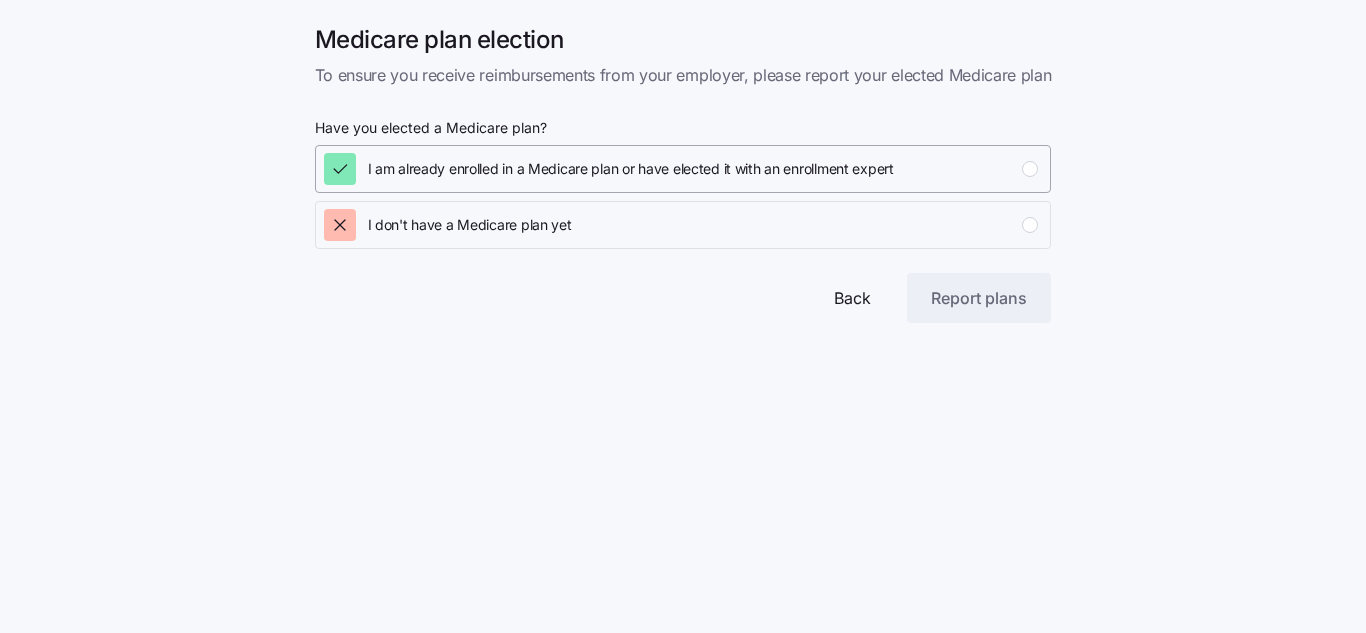 click at bounding box center (1030, 169) 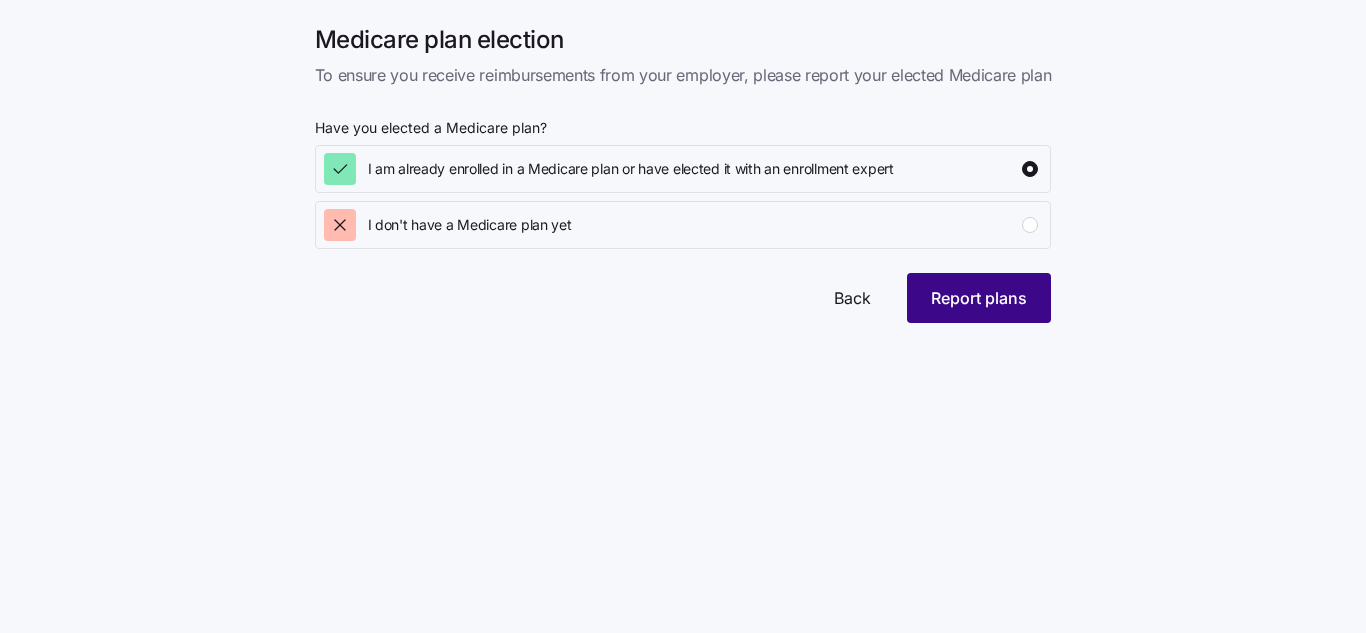 click on "Report plans" at bounding box center [979, 298] 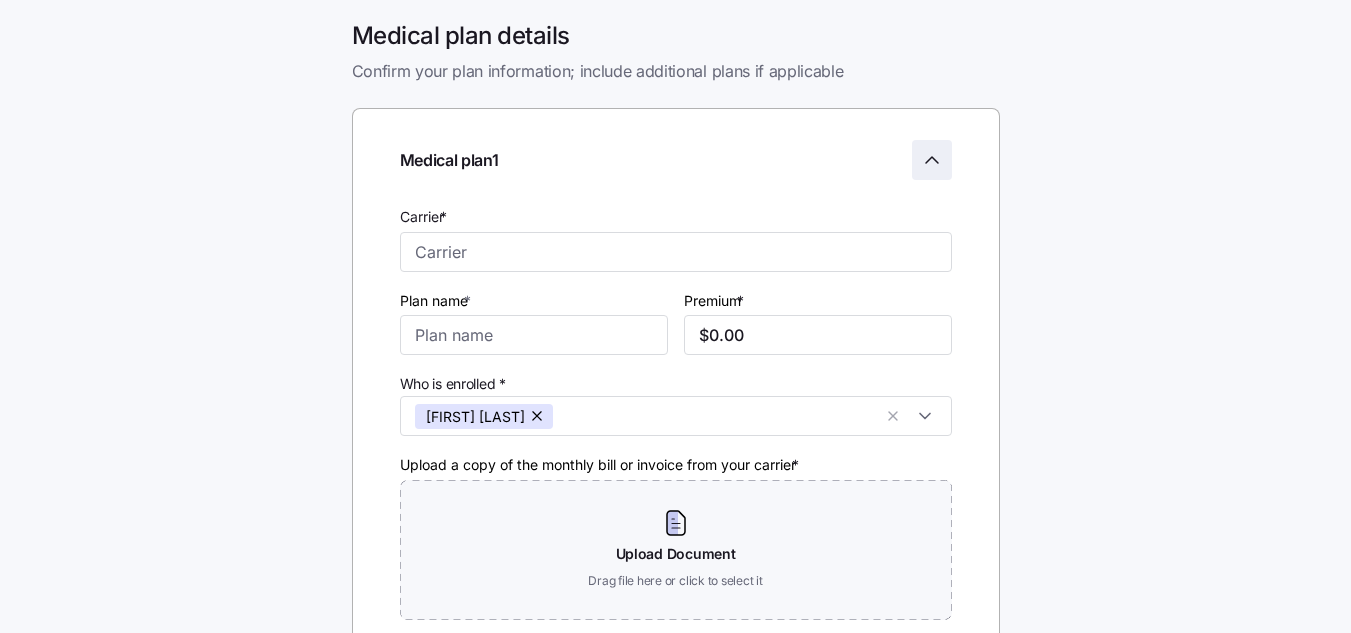 click 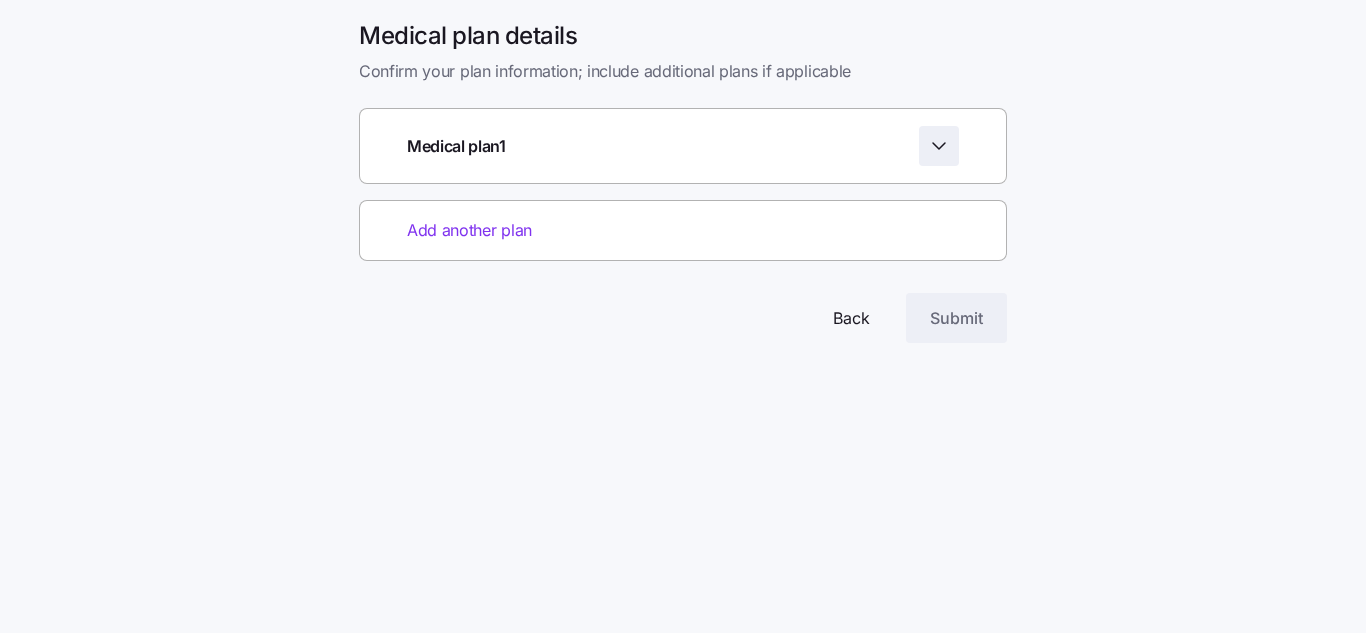 click on "Add another plan" at bounding box center (683, 230) 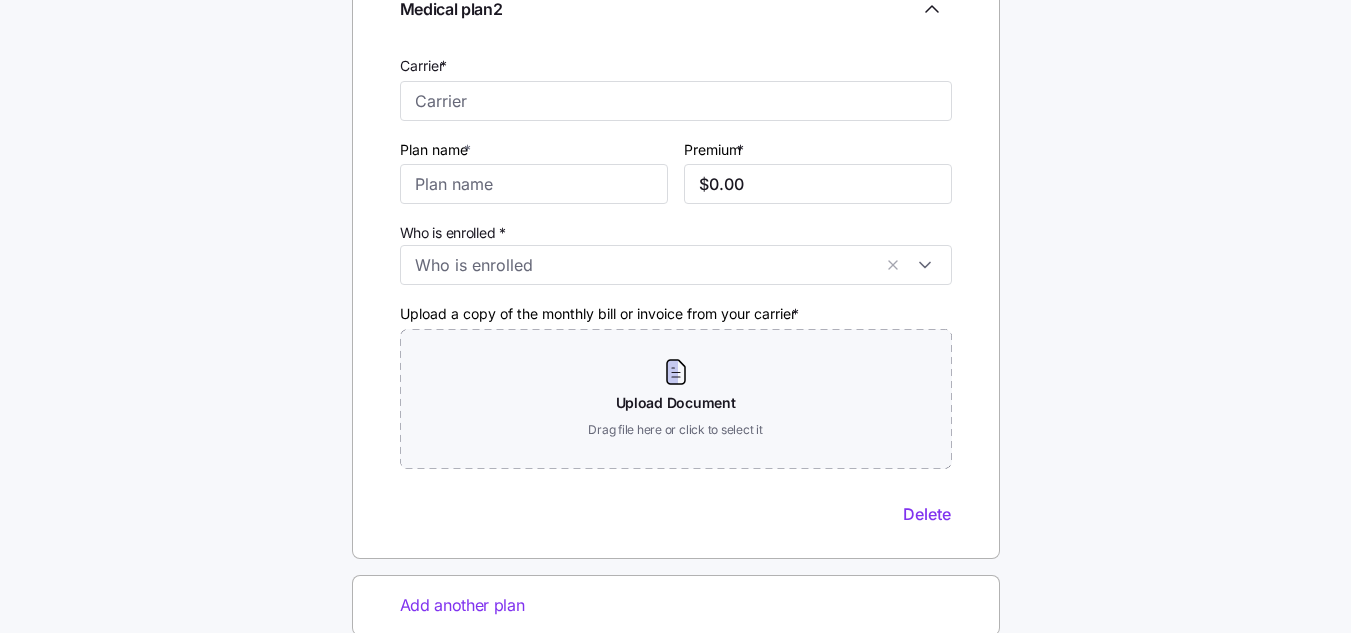 scroll, scrollTop: 253, scrollLeft: 0, axis: vertical 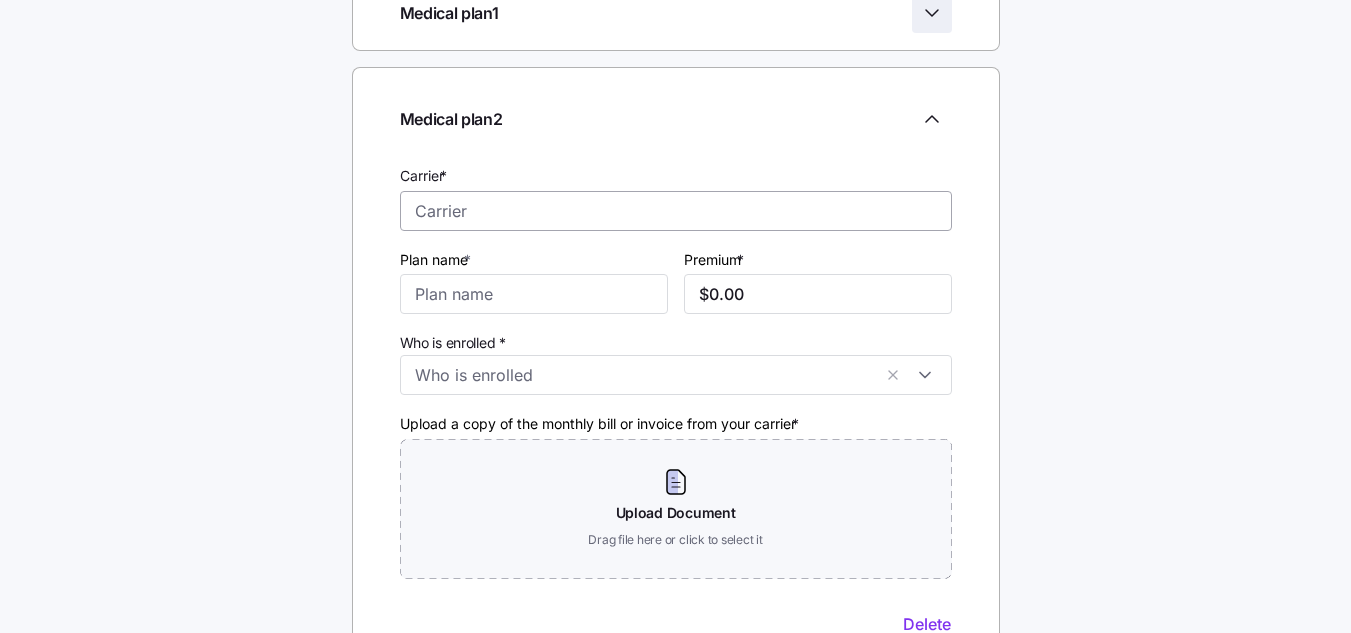 click on "Carrier  *" at bounding box center (676, 211) 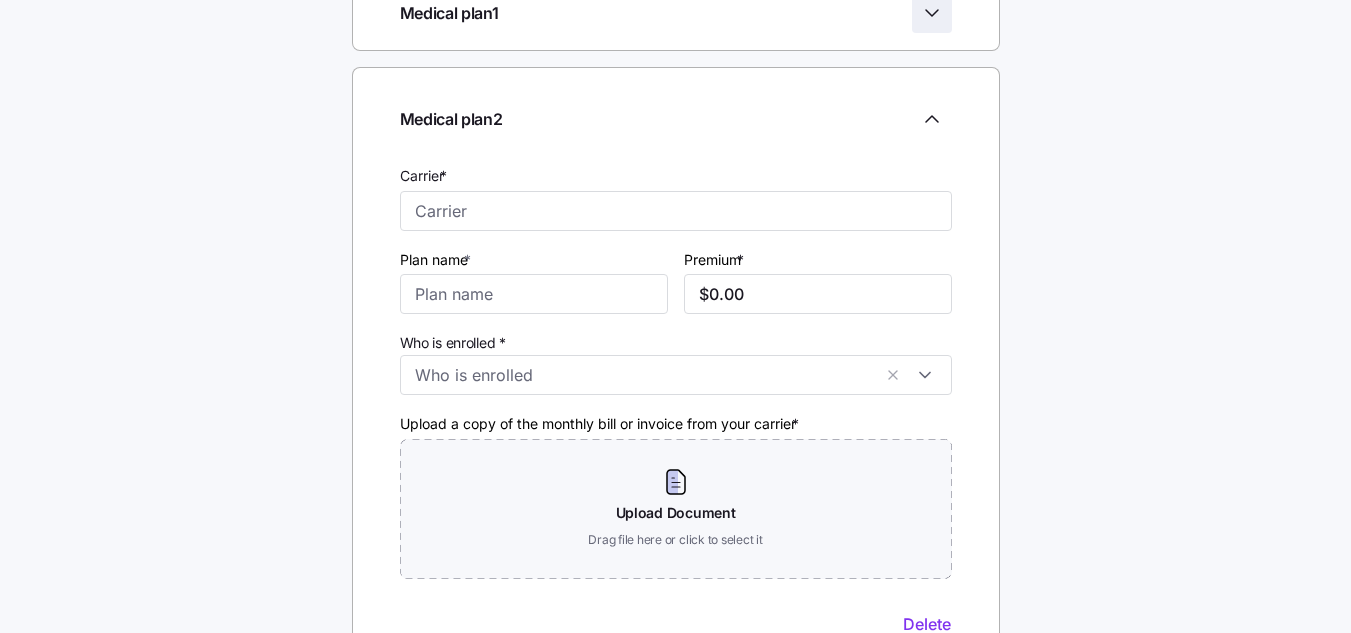 click on "Medical plan details Confirm your plan information; include additional plans if applicable Medical plan  1 Carrier  * Plan name  * Premium  * $0.00 Who is enrolled   * Catherine Nganga Upload a copy of the monthly bill or invoice from your carrier  * Upload Document Drag file here or click to select it Delete Medical plan  2 Carrier  * Plan name  * Premium  * $0.00 Who is enrolled   * Upload a copy of the monthly bill or invoice from your carrier  * Upload Document Drag file here or click to select it Delete Add another plan Back Submit" at bounding box center [675, 381] 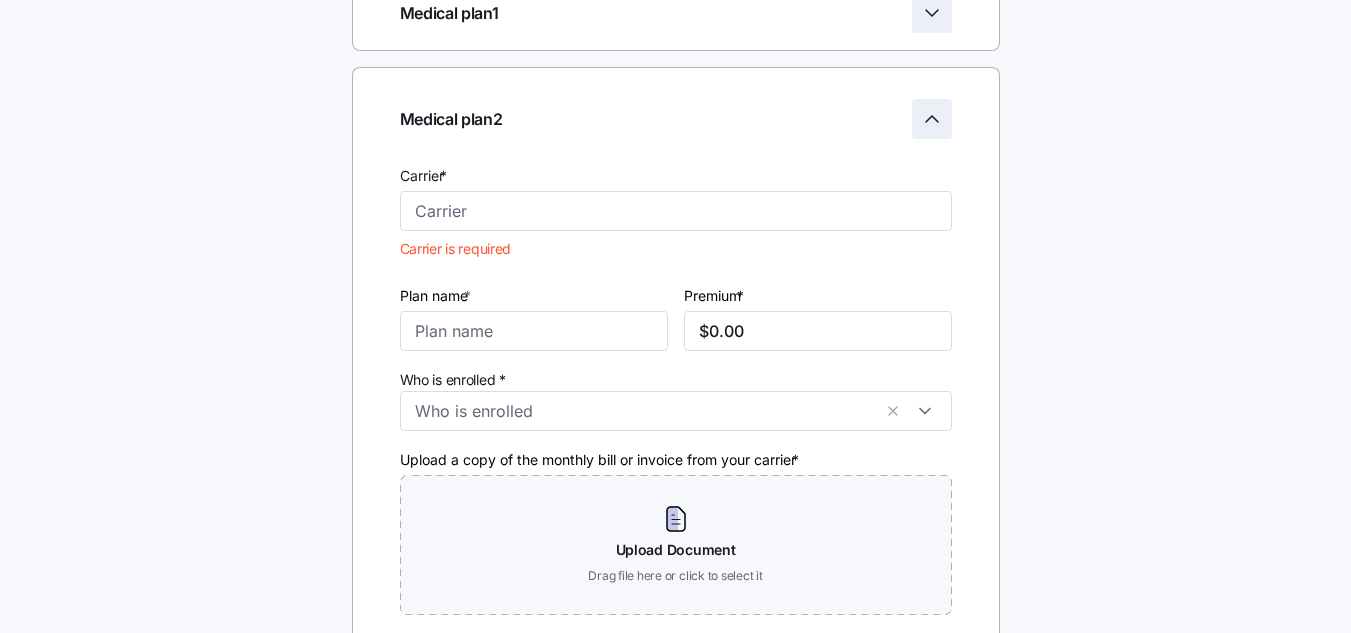 click at bounding box center (932, 119) 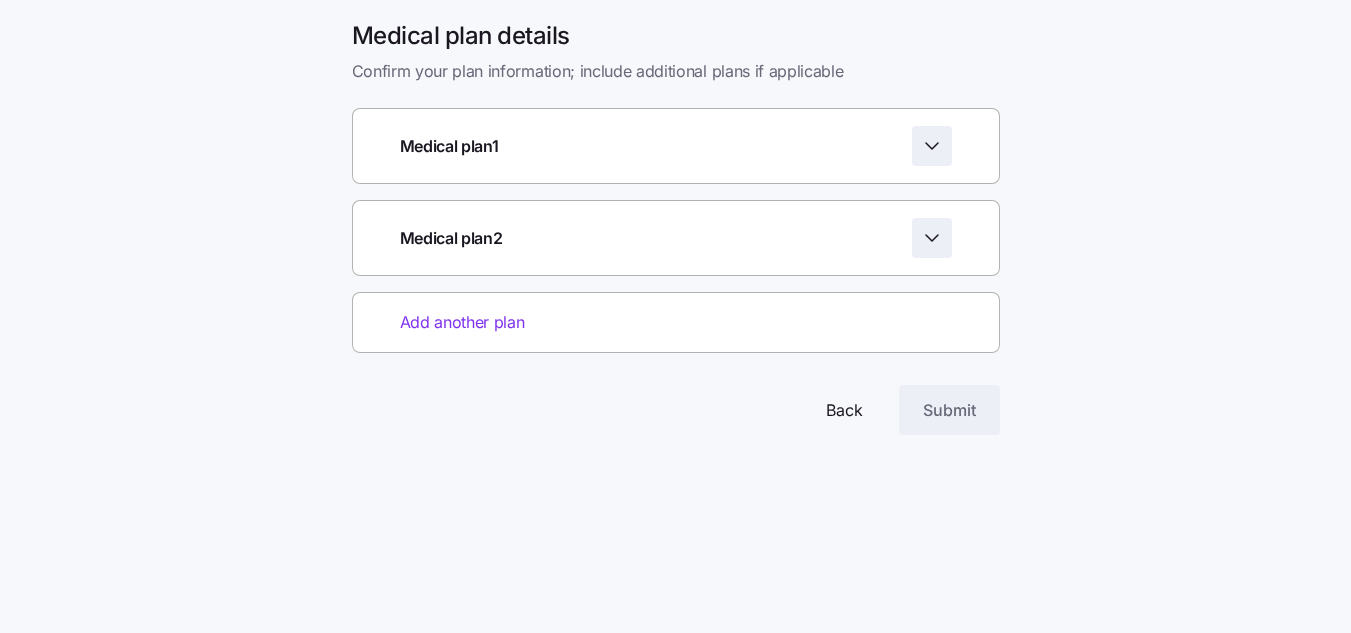 scroll, scrollTop: 0, scrollLeft: 0, axis: both 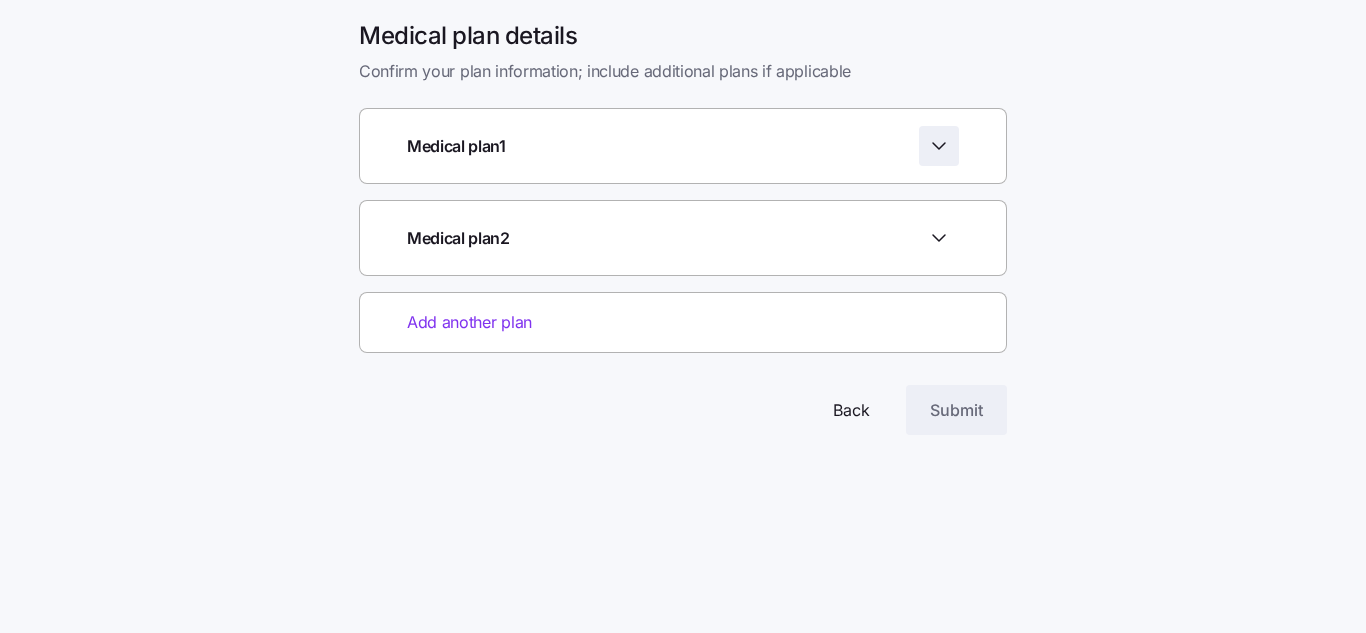 click on "Add another plan" at bounding box center [469, 322] 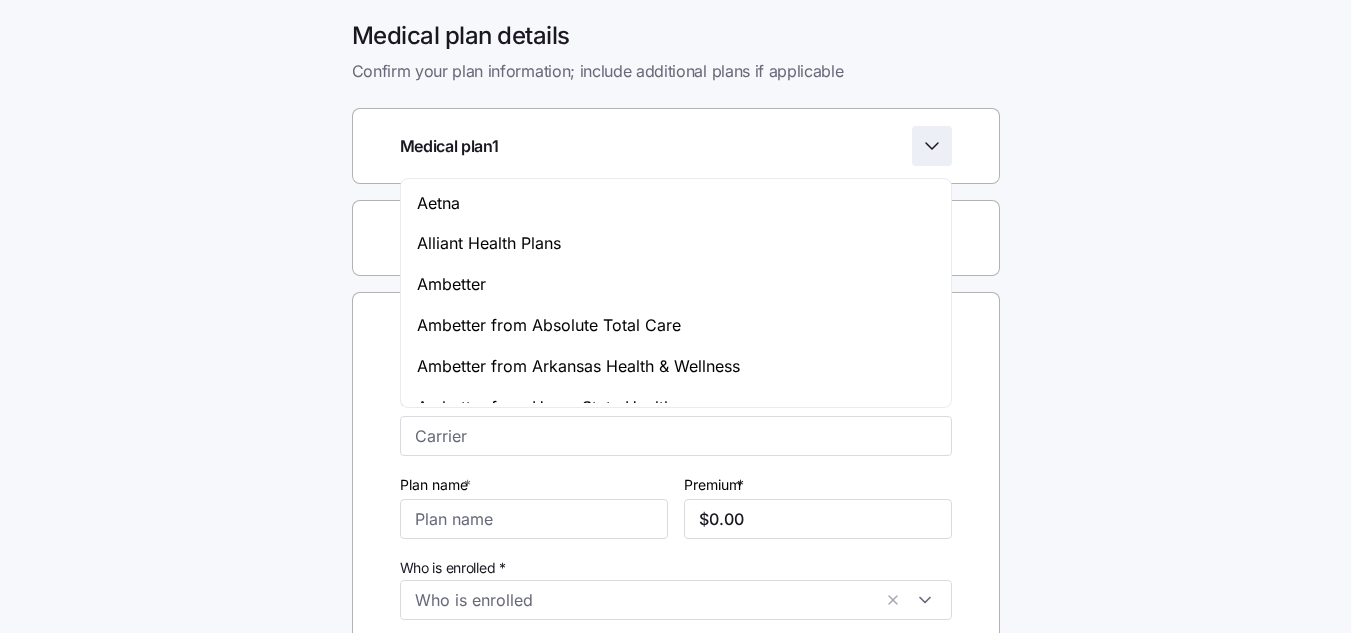 click on "Medical plan details Confirm your plan information; include additional plans if applicable Medical plan  1 Carrier  * Plan name  * Premium  * $0.00 Who is enrolled   * Catherine Nganga Upload a copy of the monthly bill or invoice from your carrier  * Upload Document Drag file here or click to select it Delete Medical plan  2 Carrier  * Carrier is required Plan name  * Premium  * $0.00 Who is enrolled   * Upload a copy of the monthly bill or invoice from your carrier  * Upload Document Drag file here or click to select it Delete Medical plan  3 Carrier  * Plan name  * Premium  * $0.00 Who is enrolled   * Upload a copy of the monthly bill or invoice from your carrier  * Upload Document Drag file here or click to select it Delete Add another plan Back Submit" at bounding box center (675, 560) 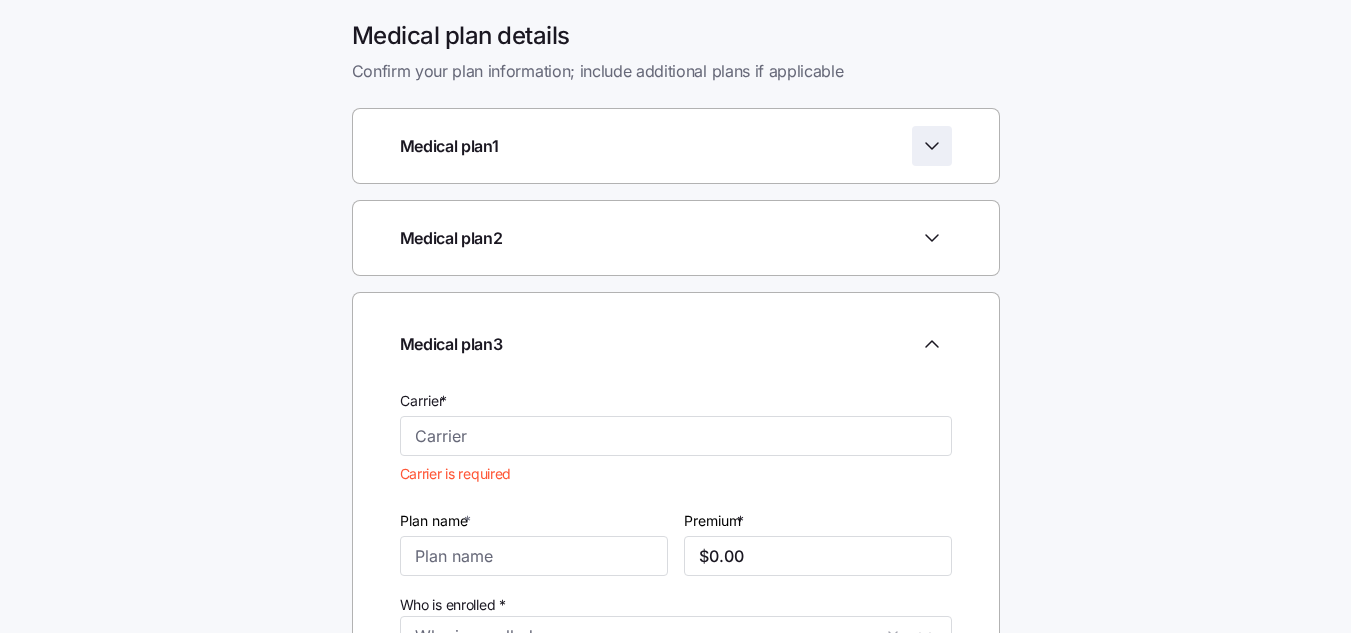 scroll, scrollTop: 505, scrollLeft: 0, axis: vertical 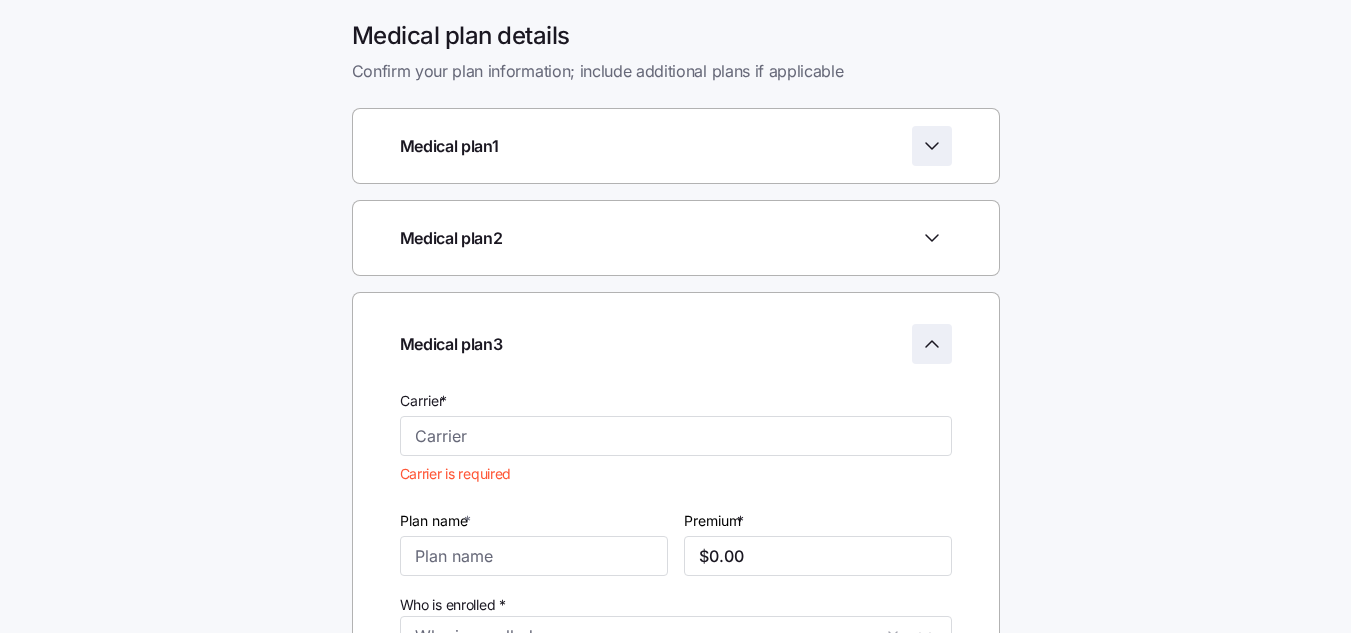 click 